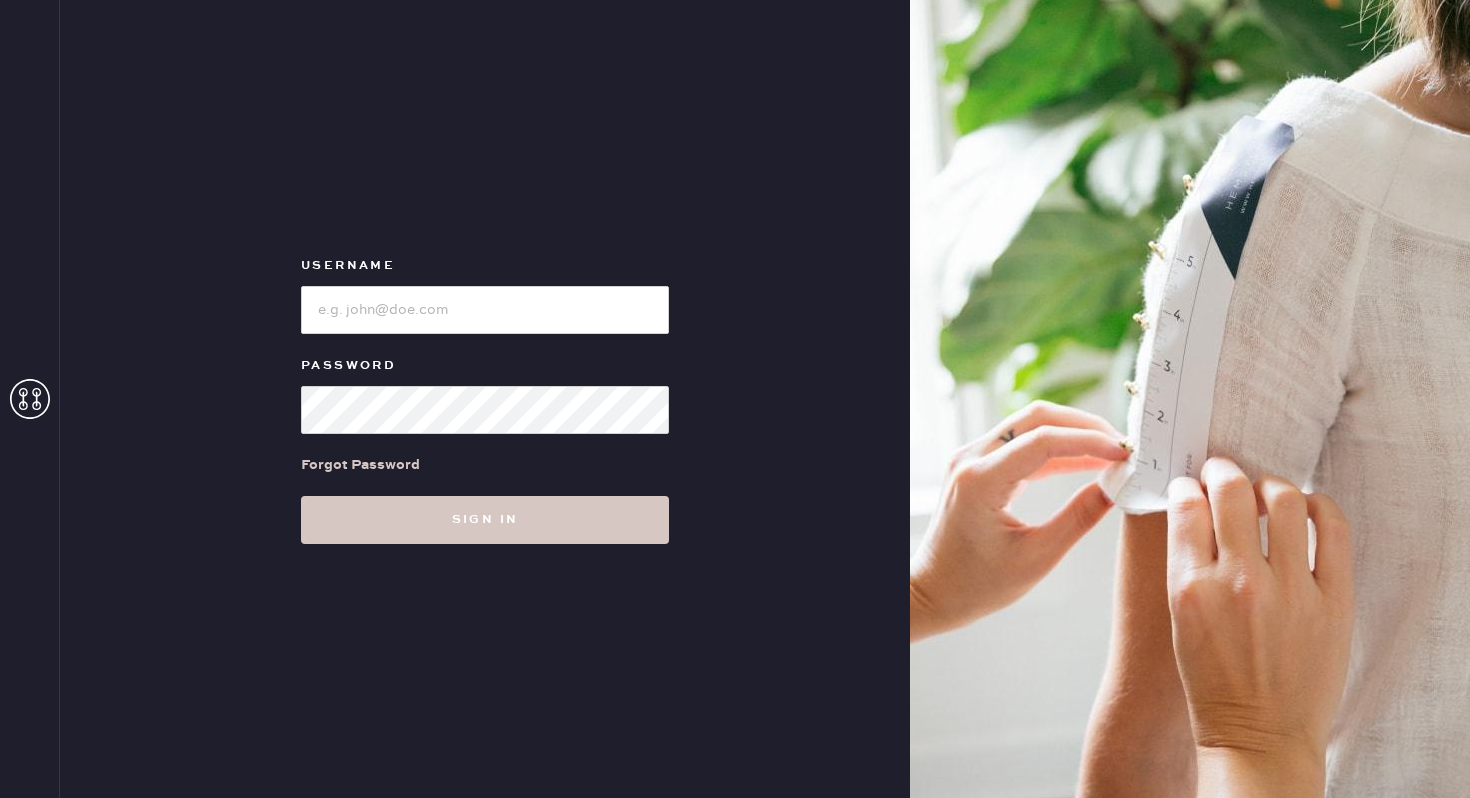 scroll, scrollTop: 0, scrollLeft: 0, axis: both 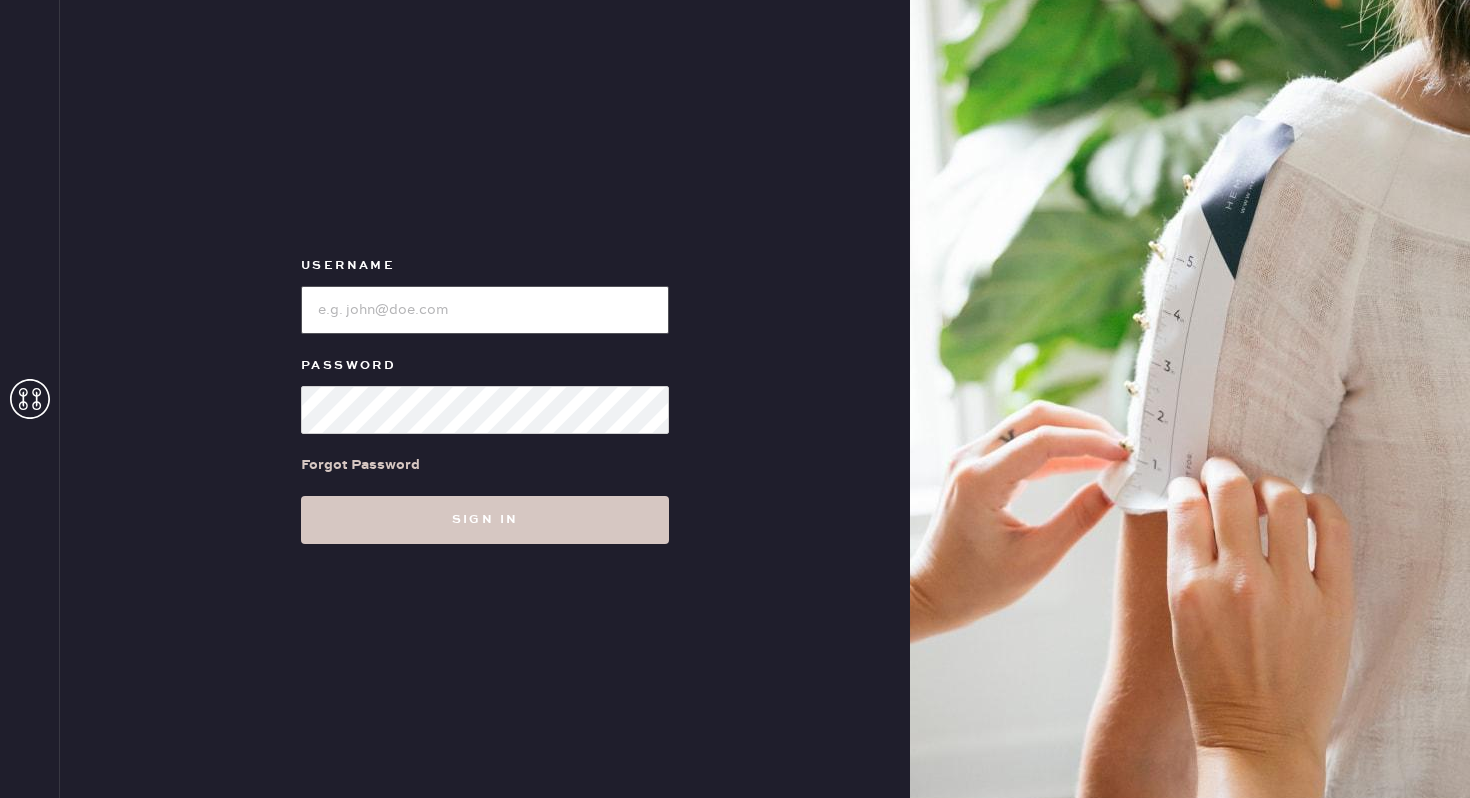 type on "[CITY]" 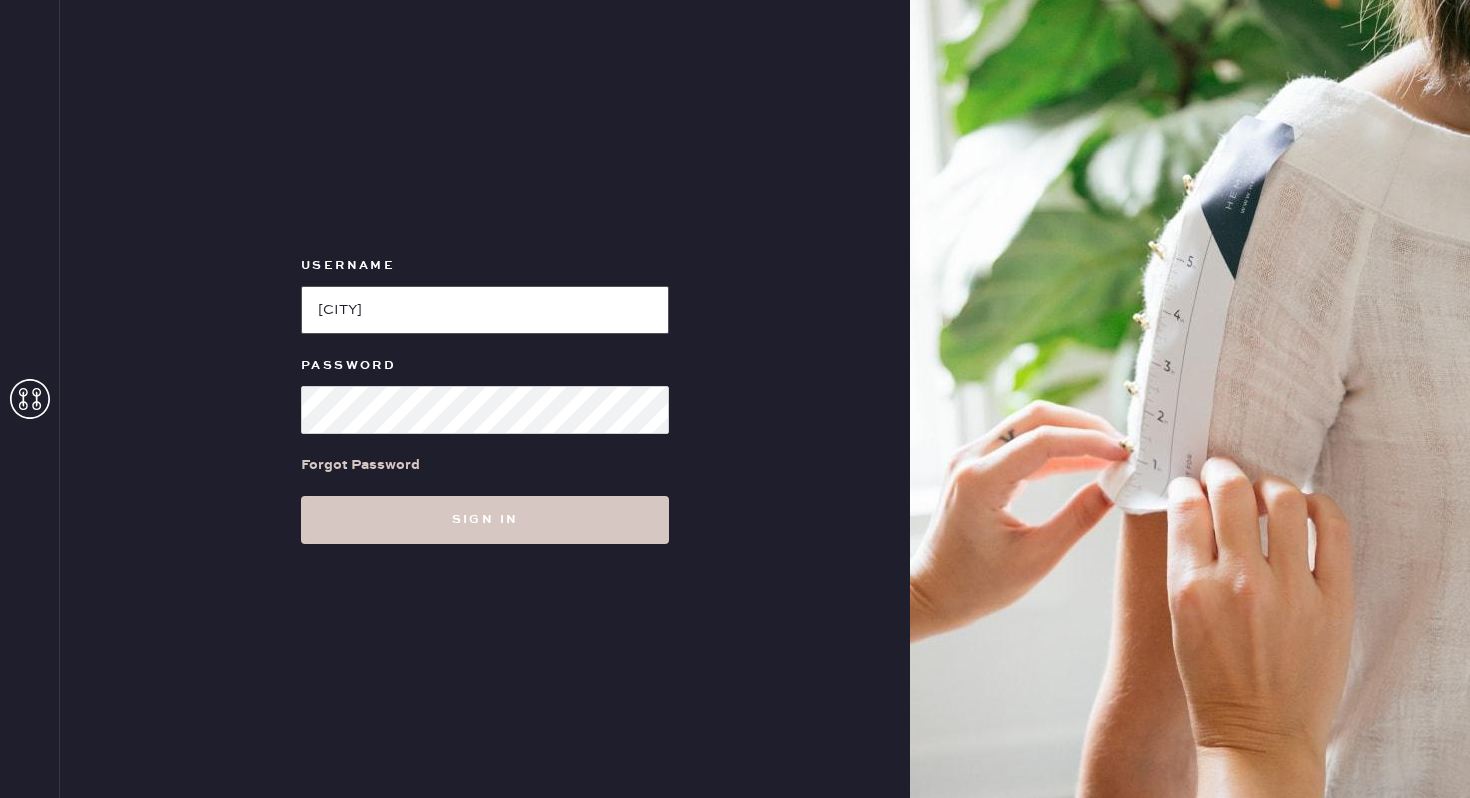 click at bounding box center (485, 310) 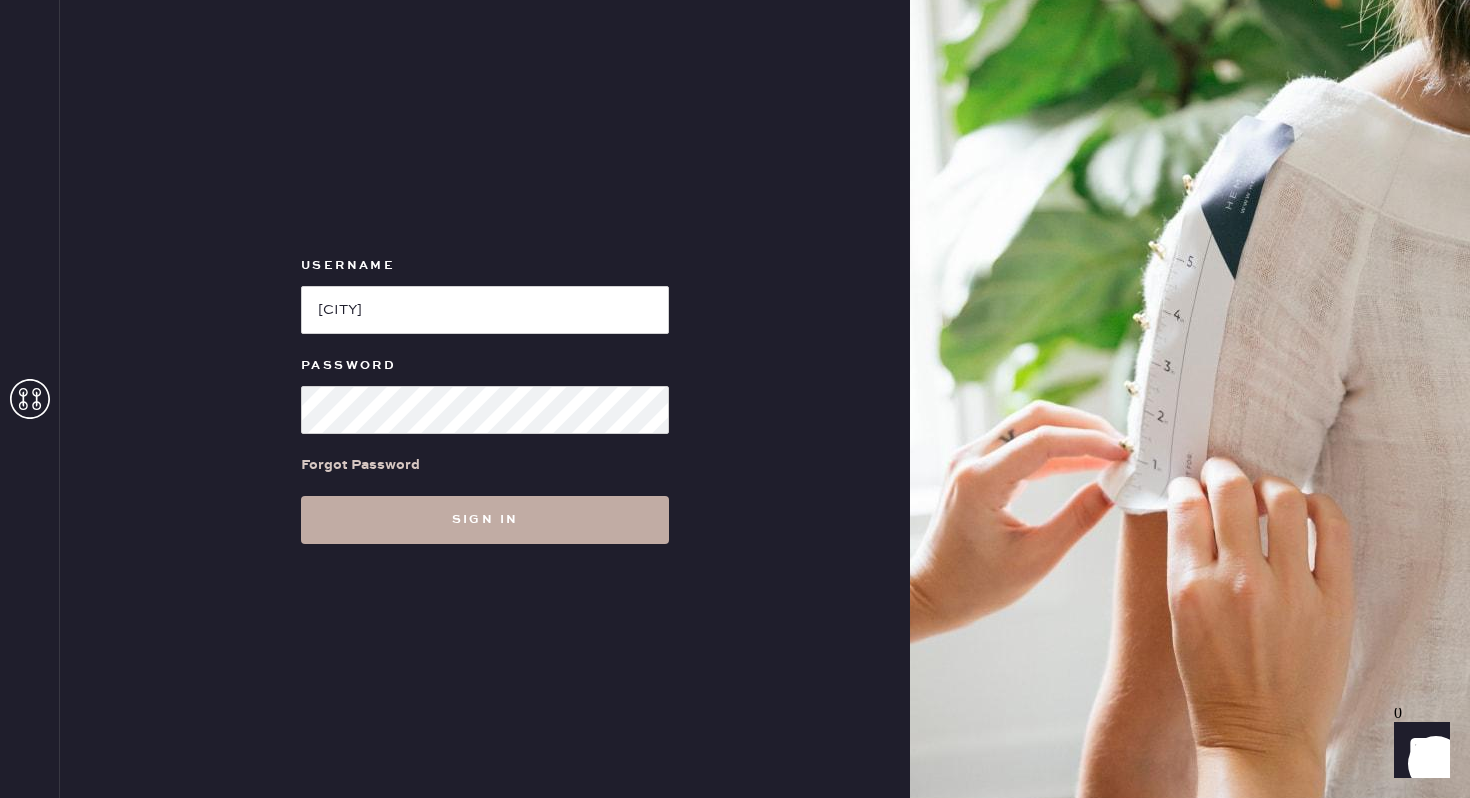 click on "Sign in" at bounding box center (485, 520) 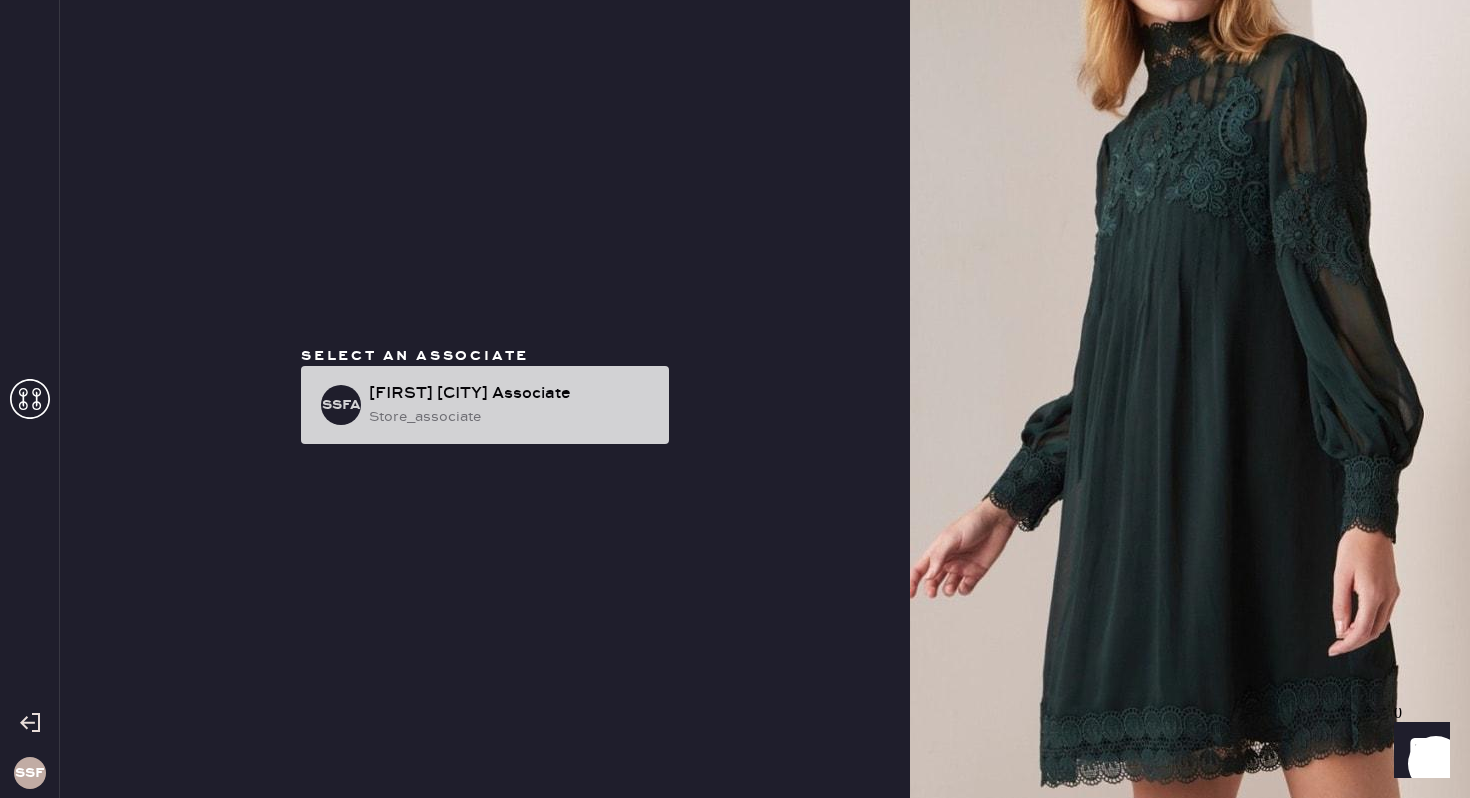 click on "[FIRST] [CITY] Associate" at bounding box center (511, 394) 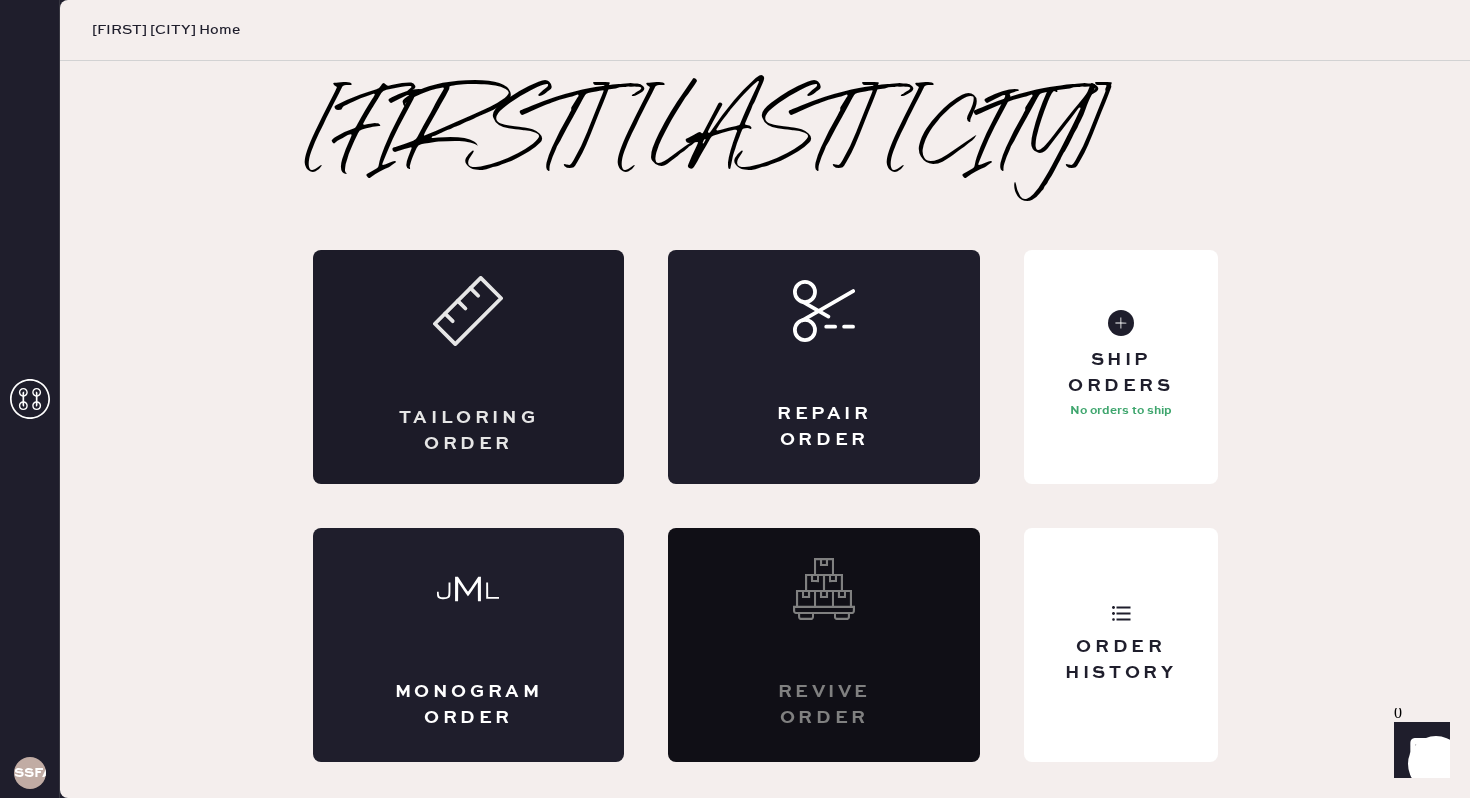 click on "Tailoring Order" at bounding box center [469, 367] 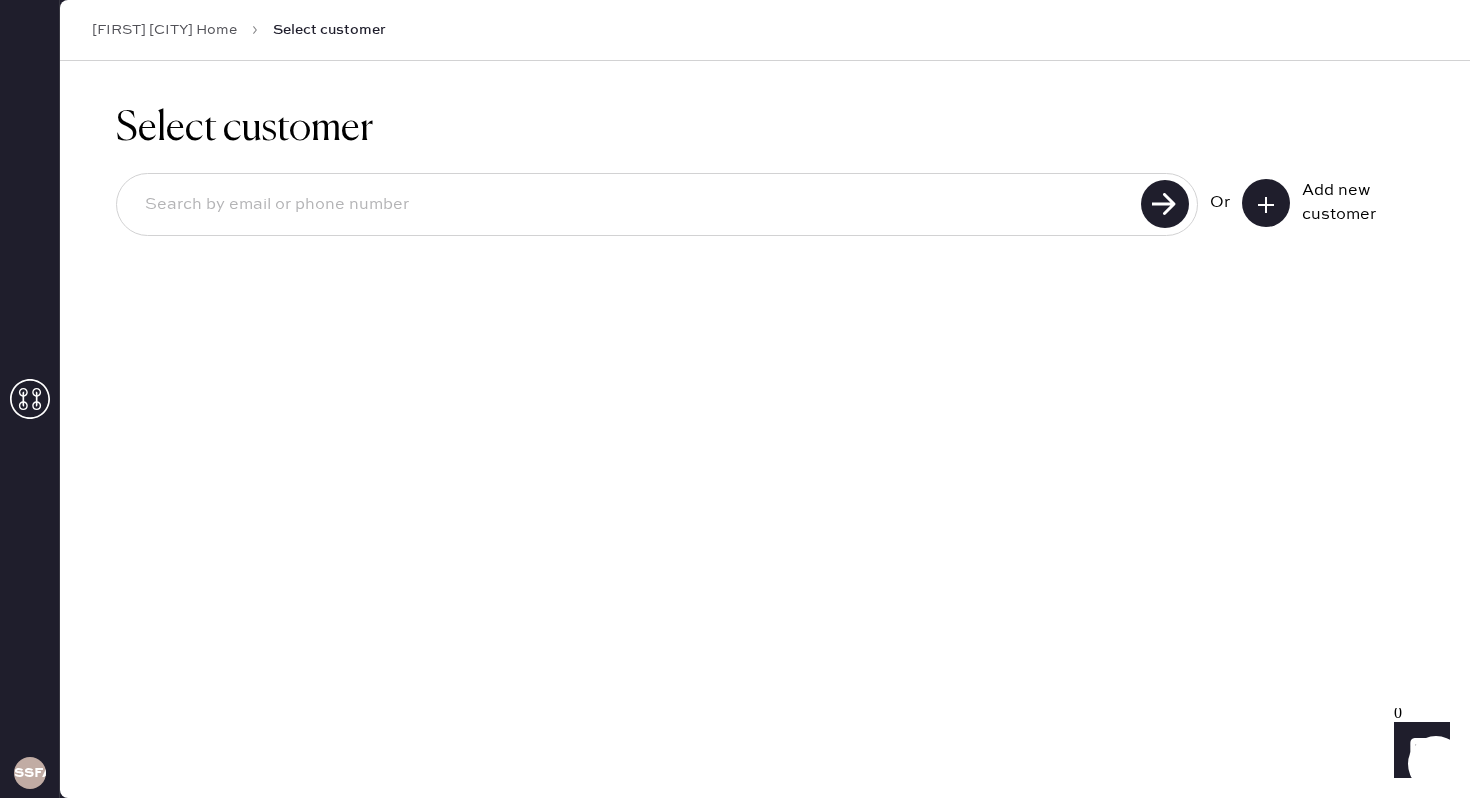 click at bounding box center (632, 205) 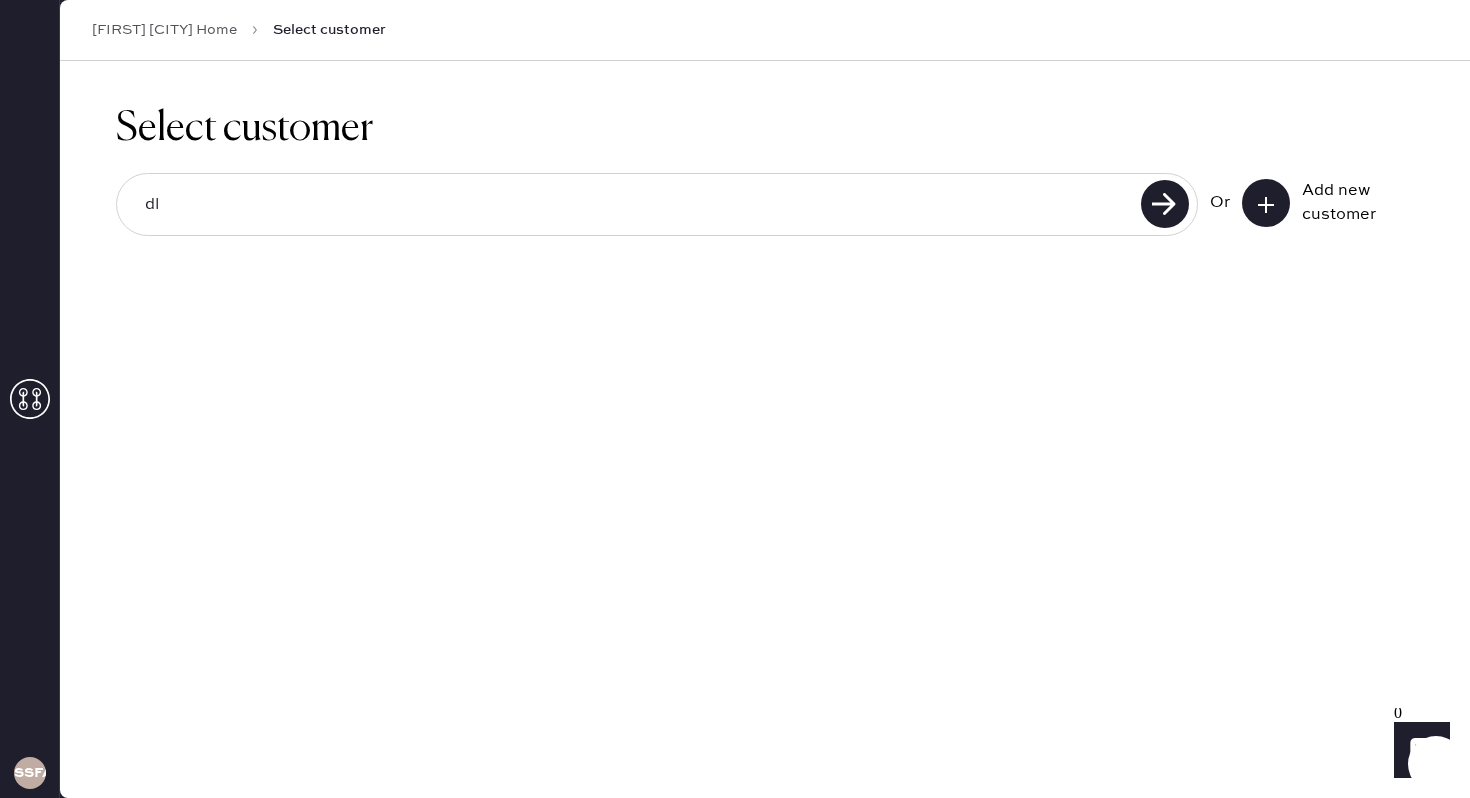 type on "d" 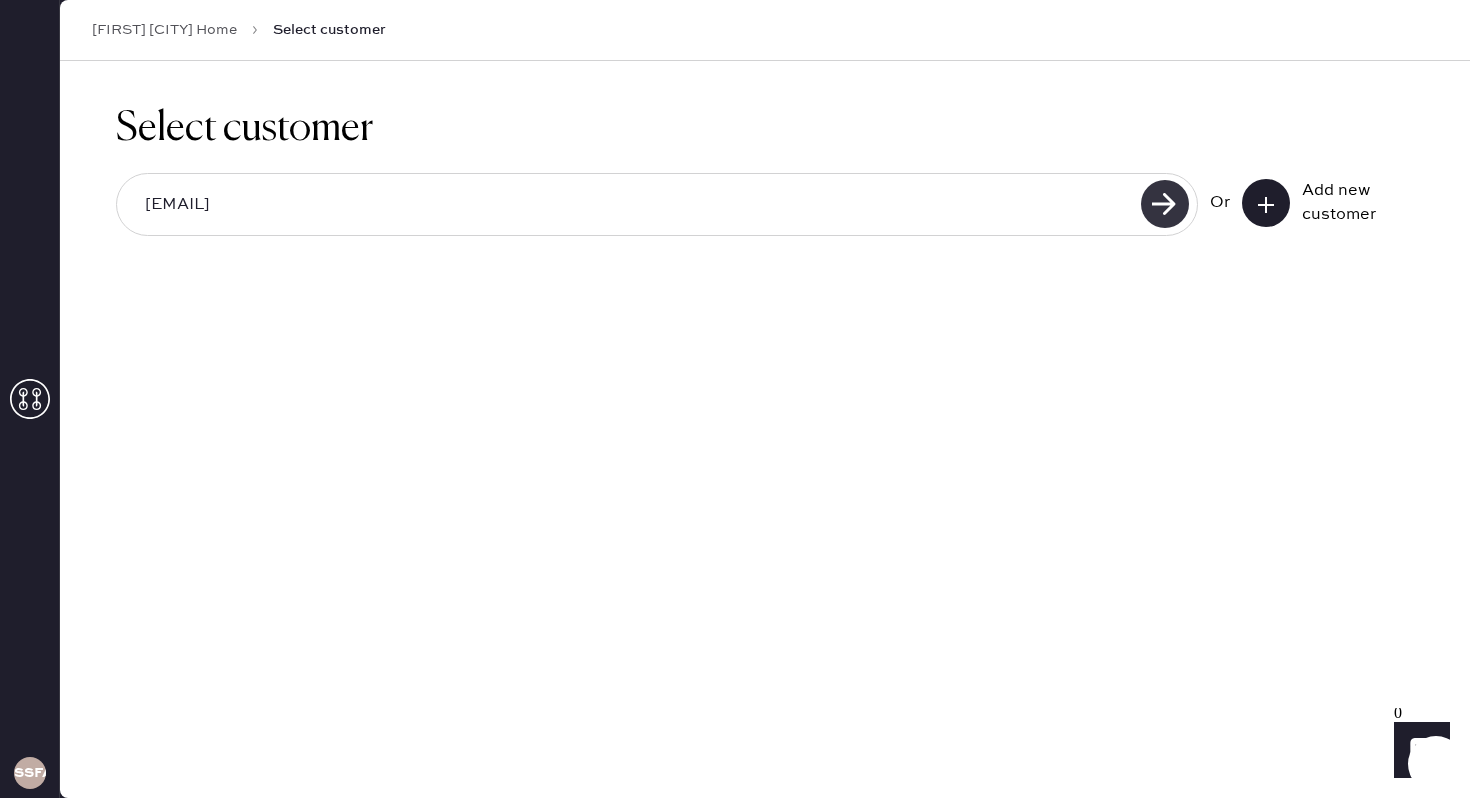 click 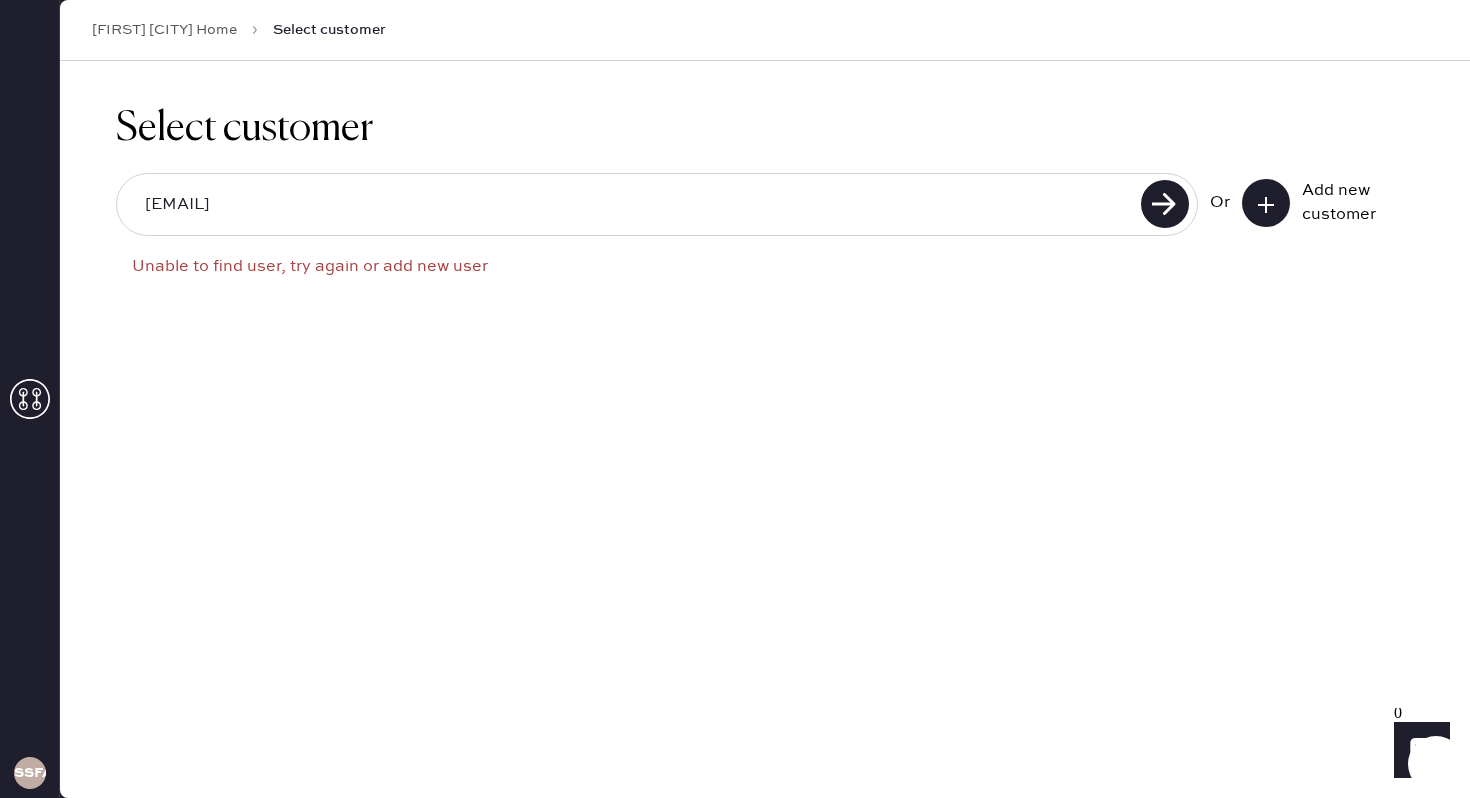 click on "[EMAIL]" at bounding box center (632, 205) 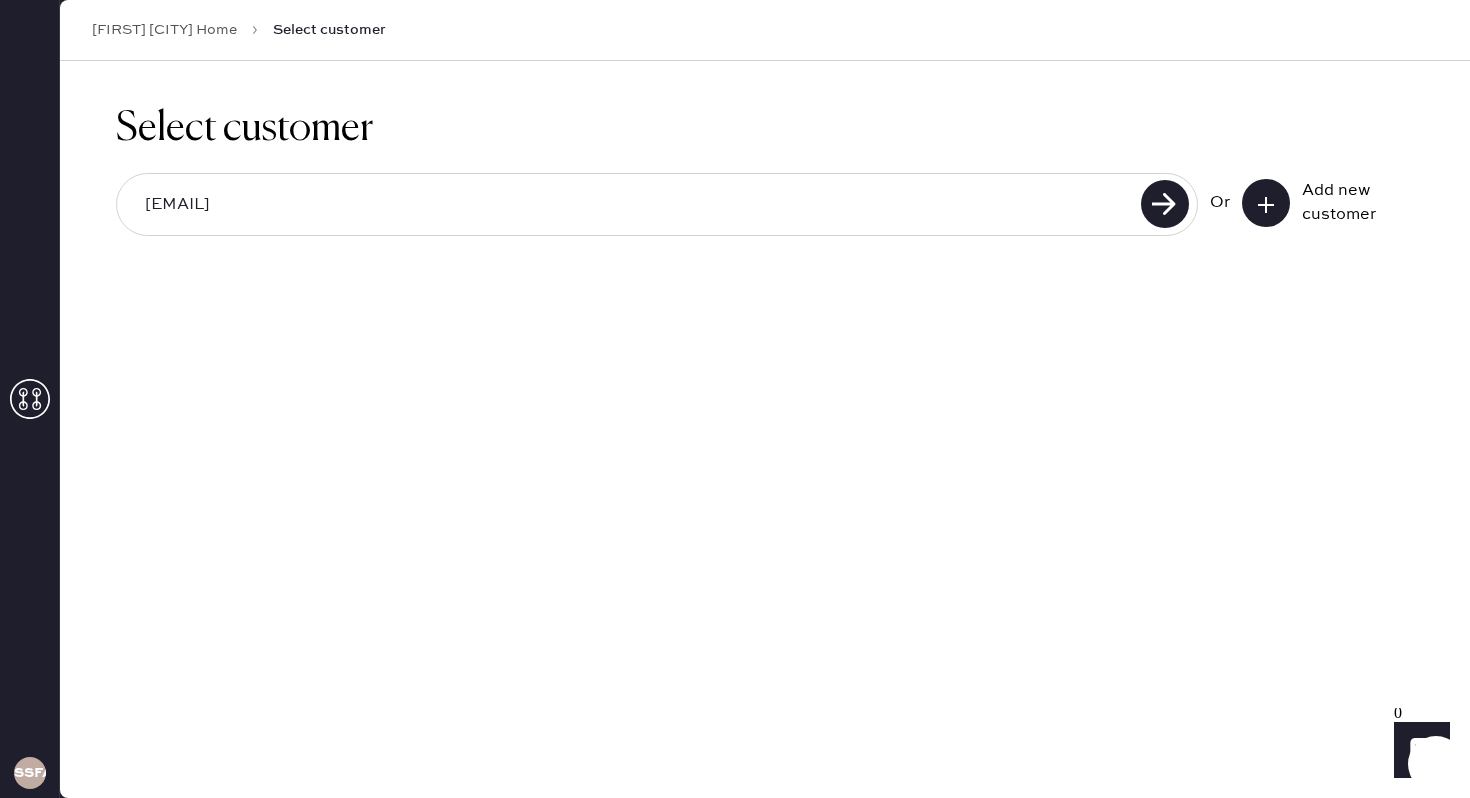 type on "[EMAIL]" 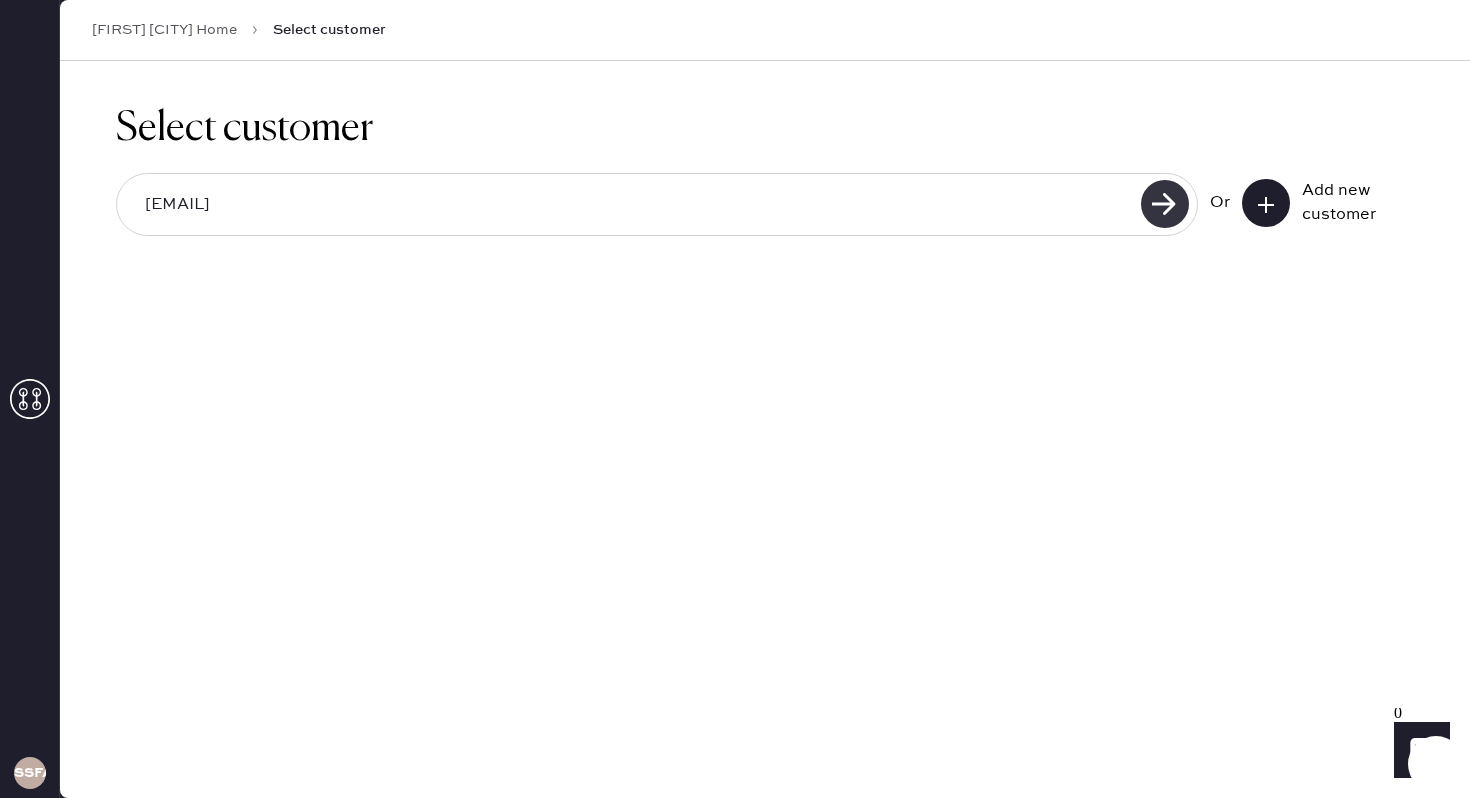 click 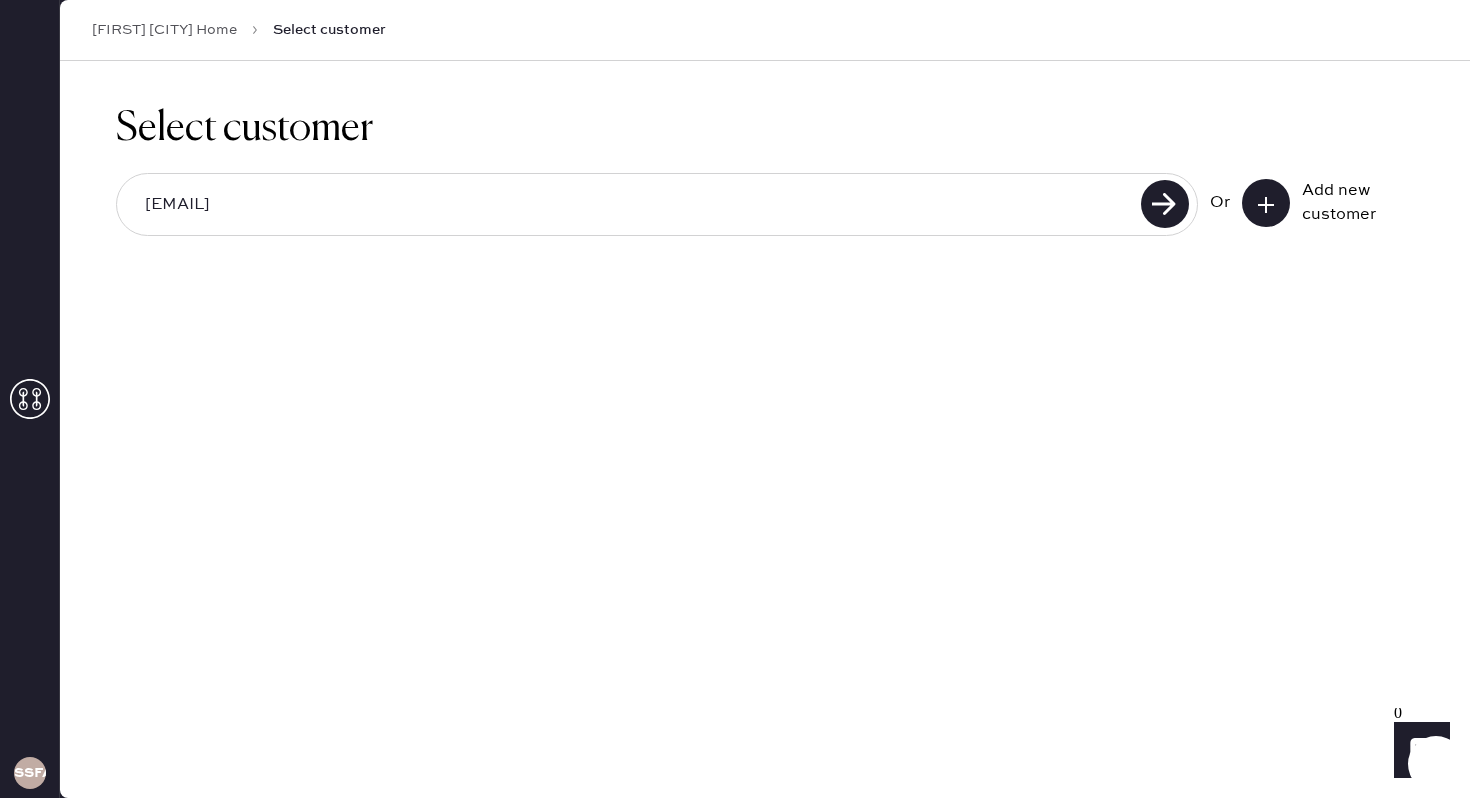 click on "[EMAIL]" at bounding box center (632, 205) 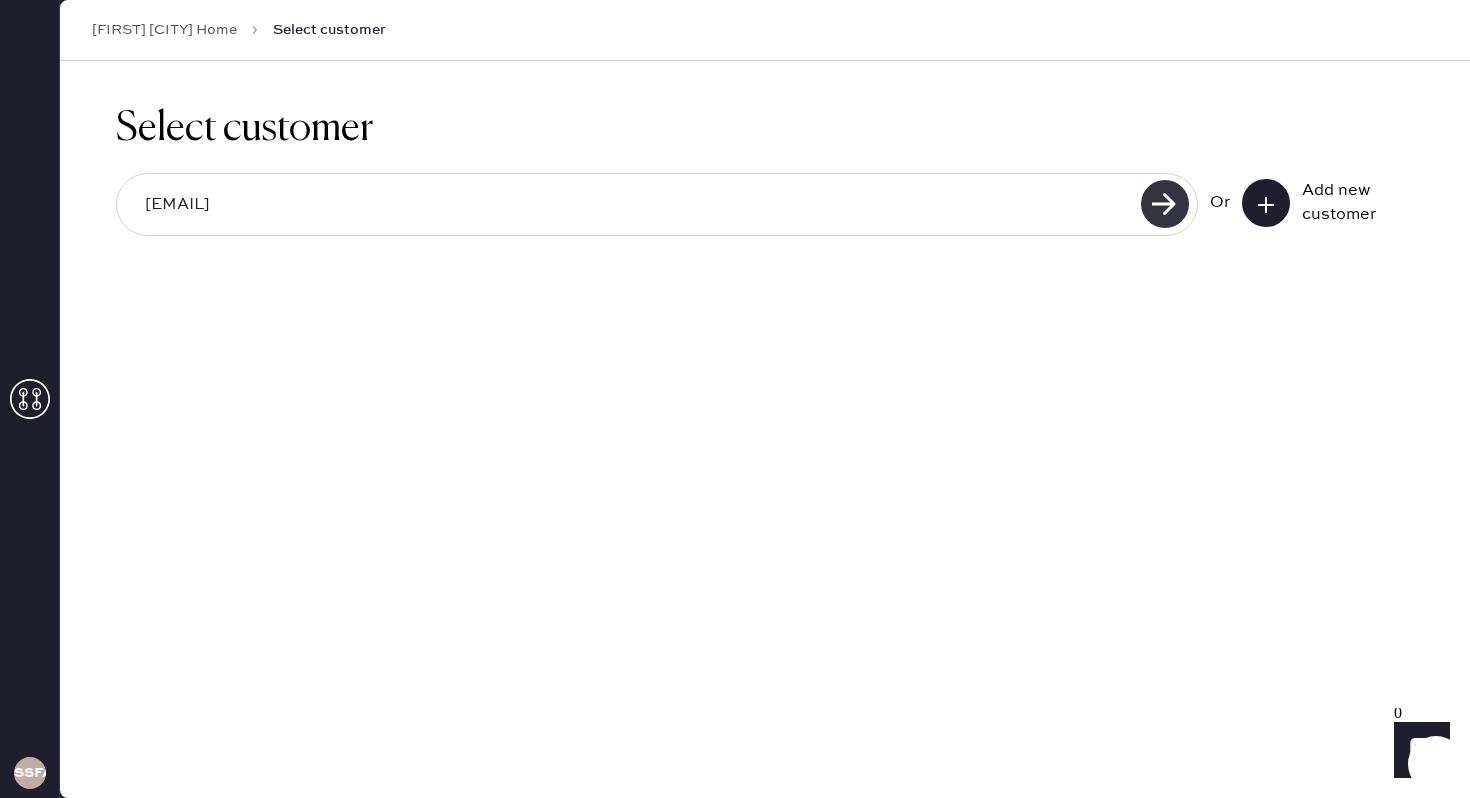 click 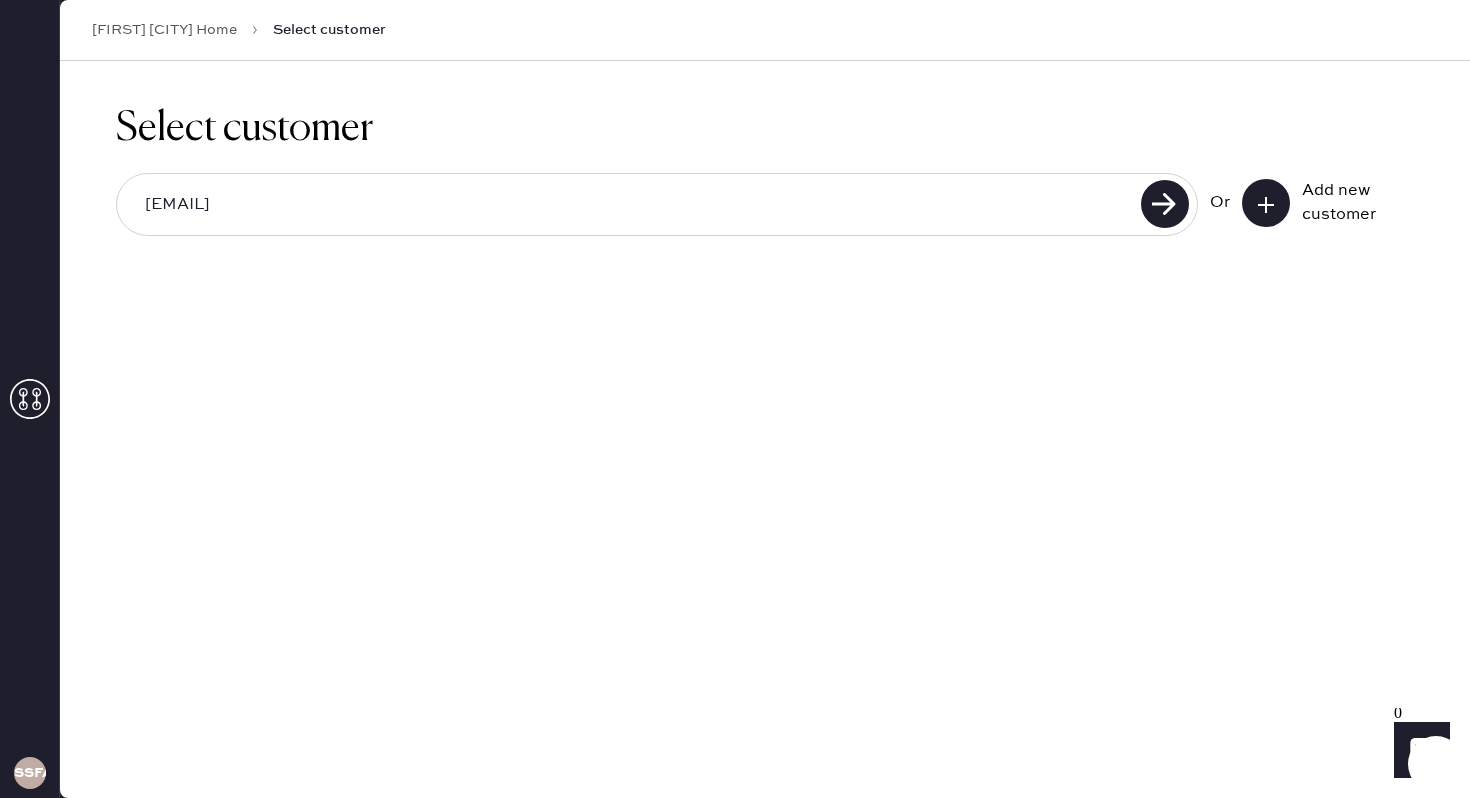 click on "[EMAIL]" at bounding box center (632, 205) 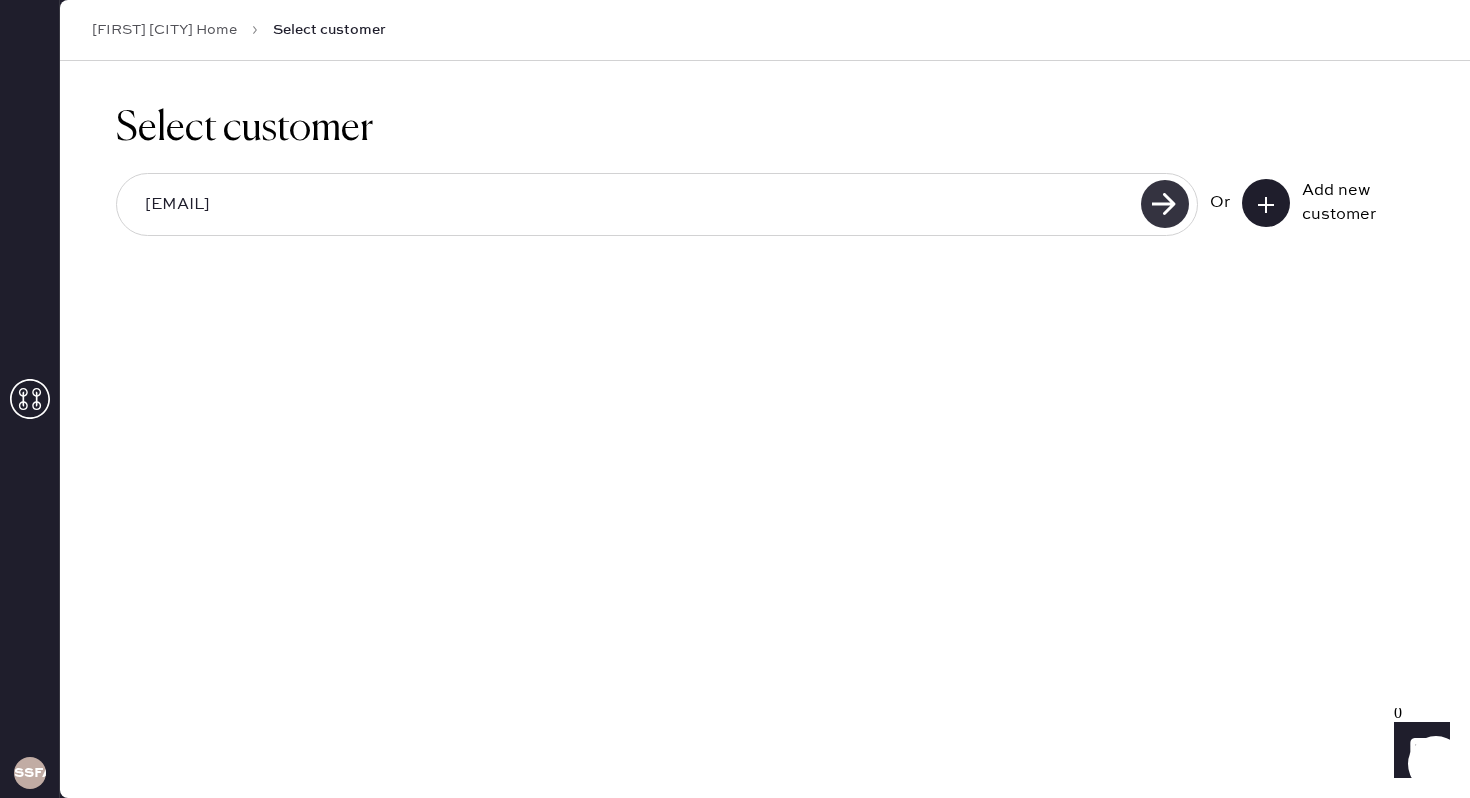 click 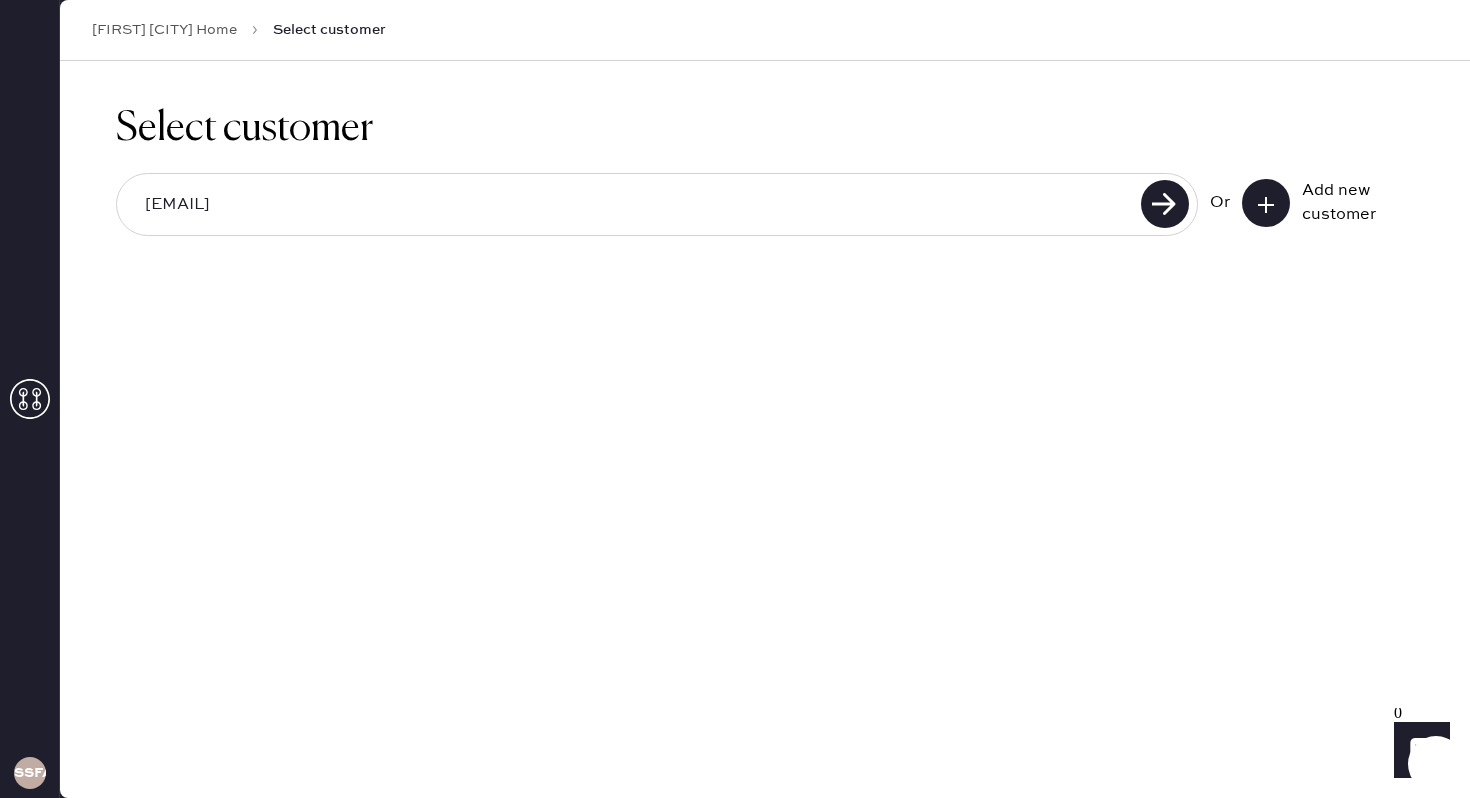 click on "[EMAIL]" at bounding box center (632, 205) 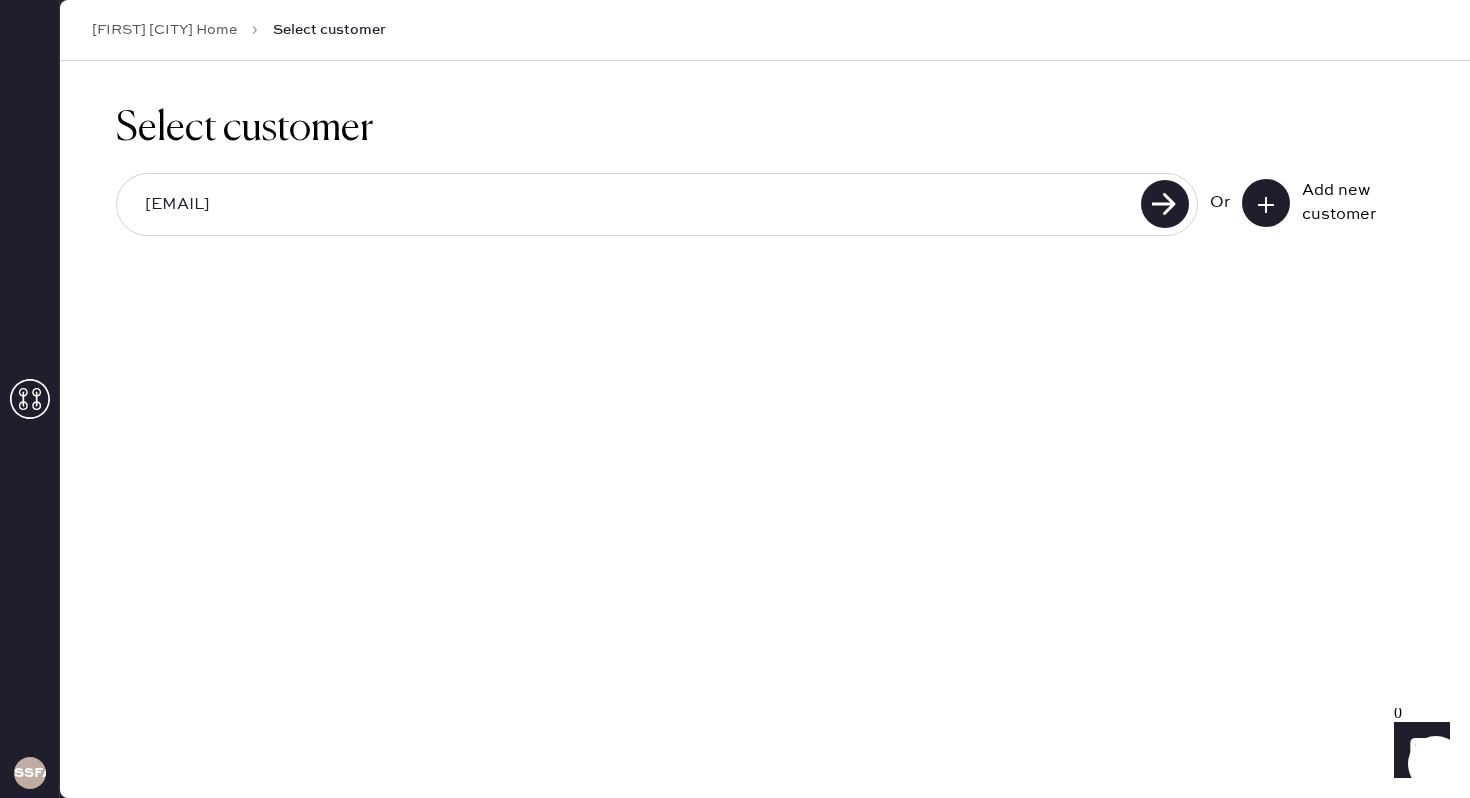 click on "[EMAIL]" at bounding box center (632, 205) 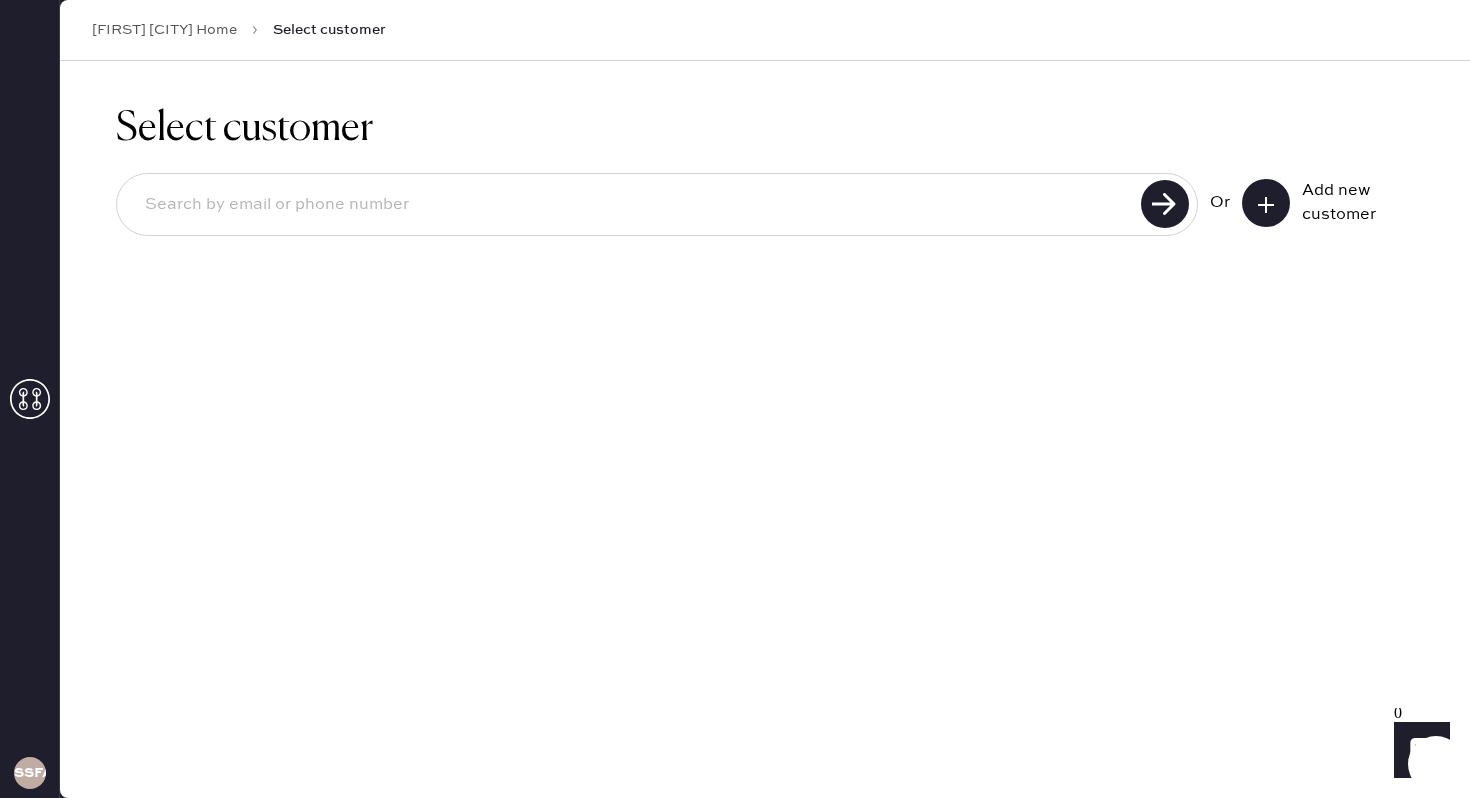 paste on "[EMAIL]" 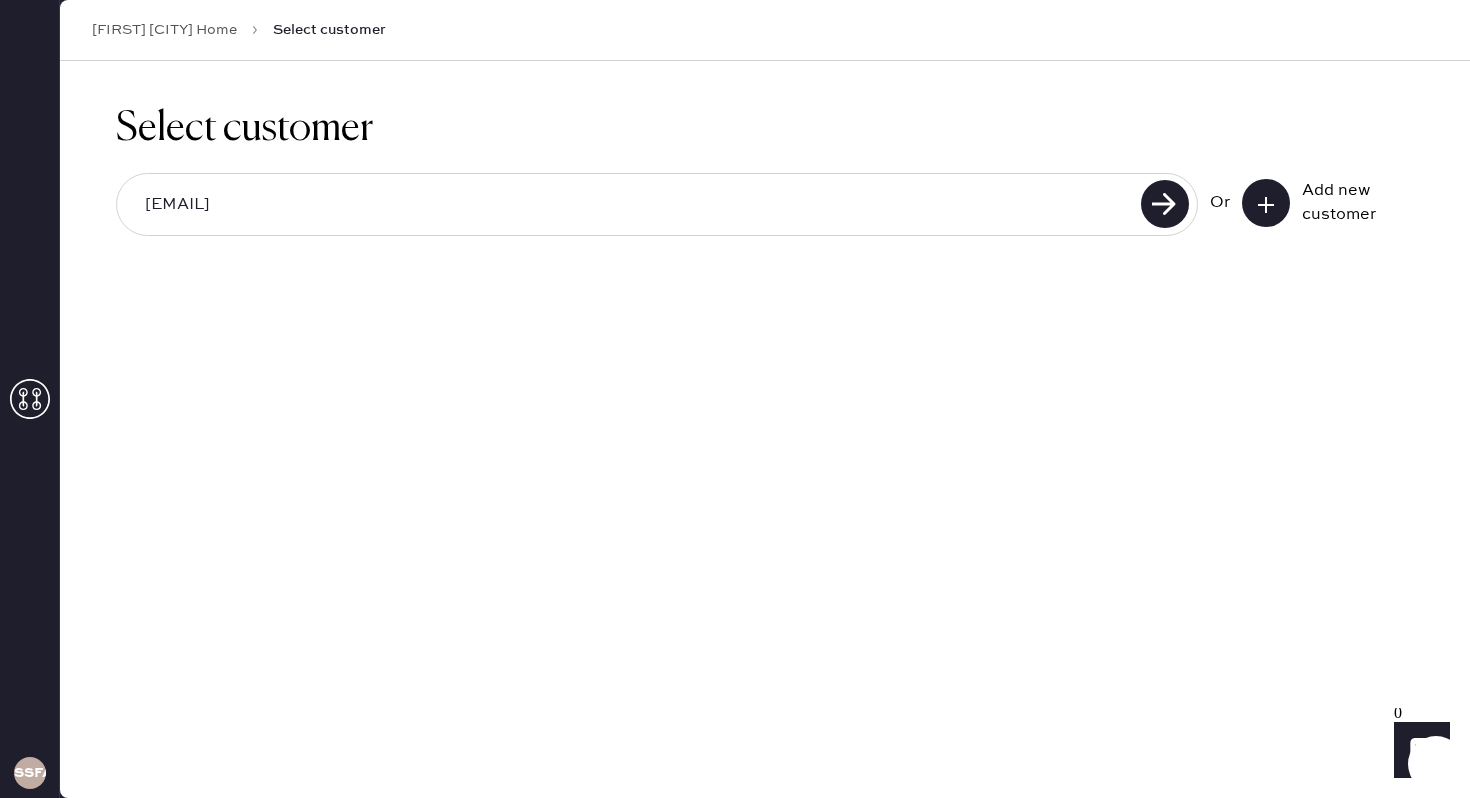 click 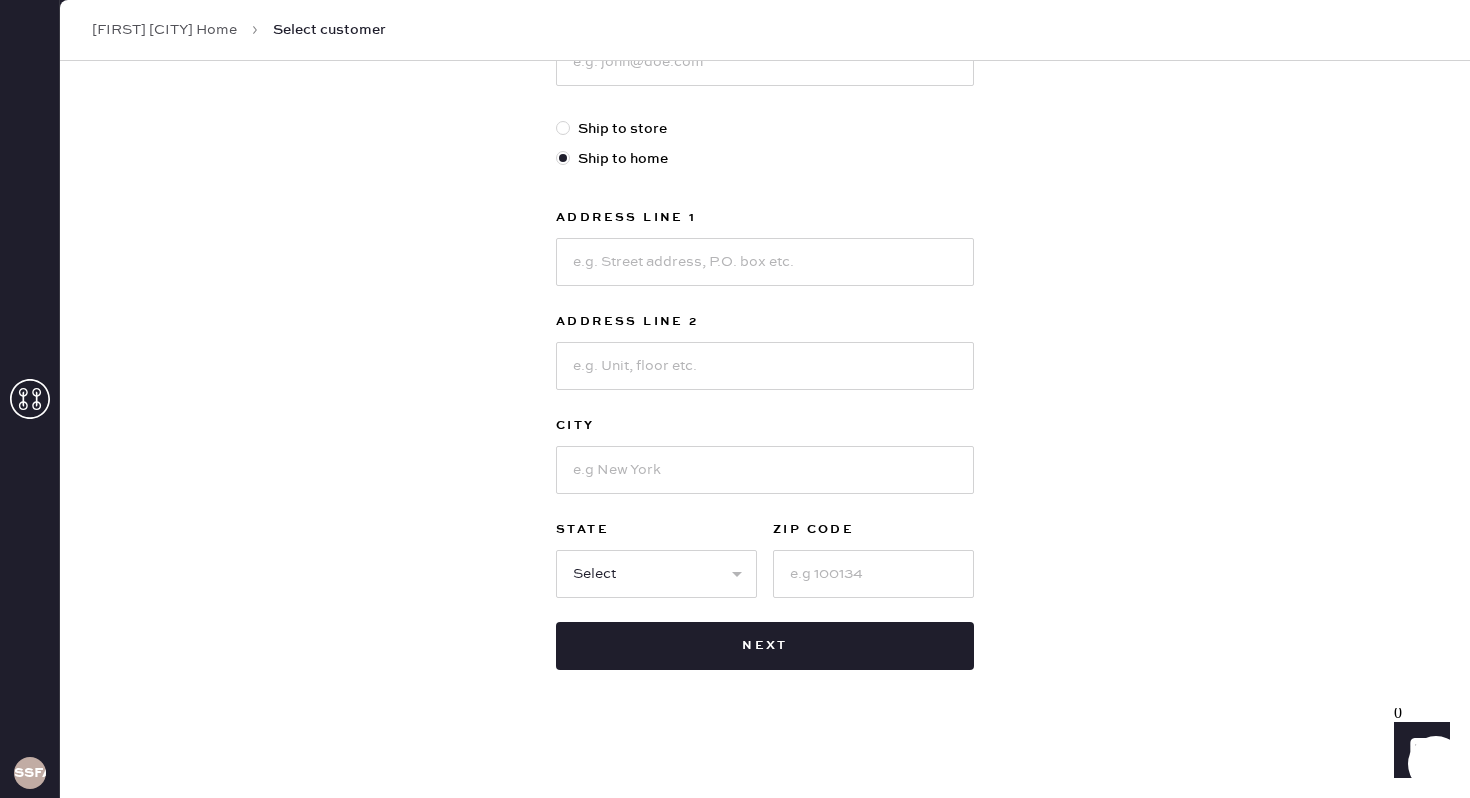 scroll, scrollTop: 0, scrollLeft: 0, axis: both 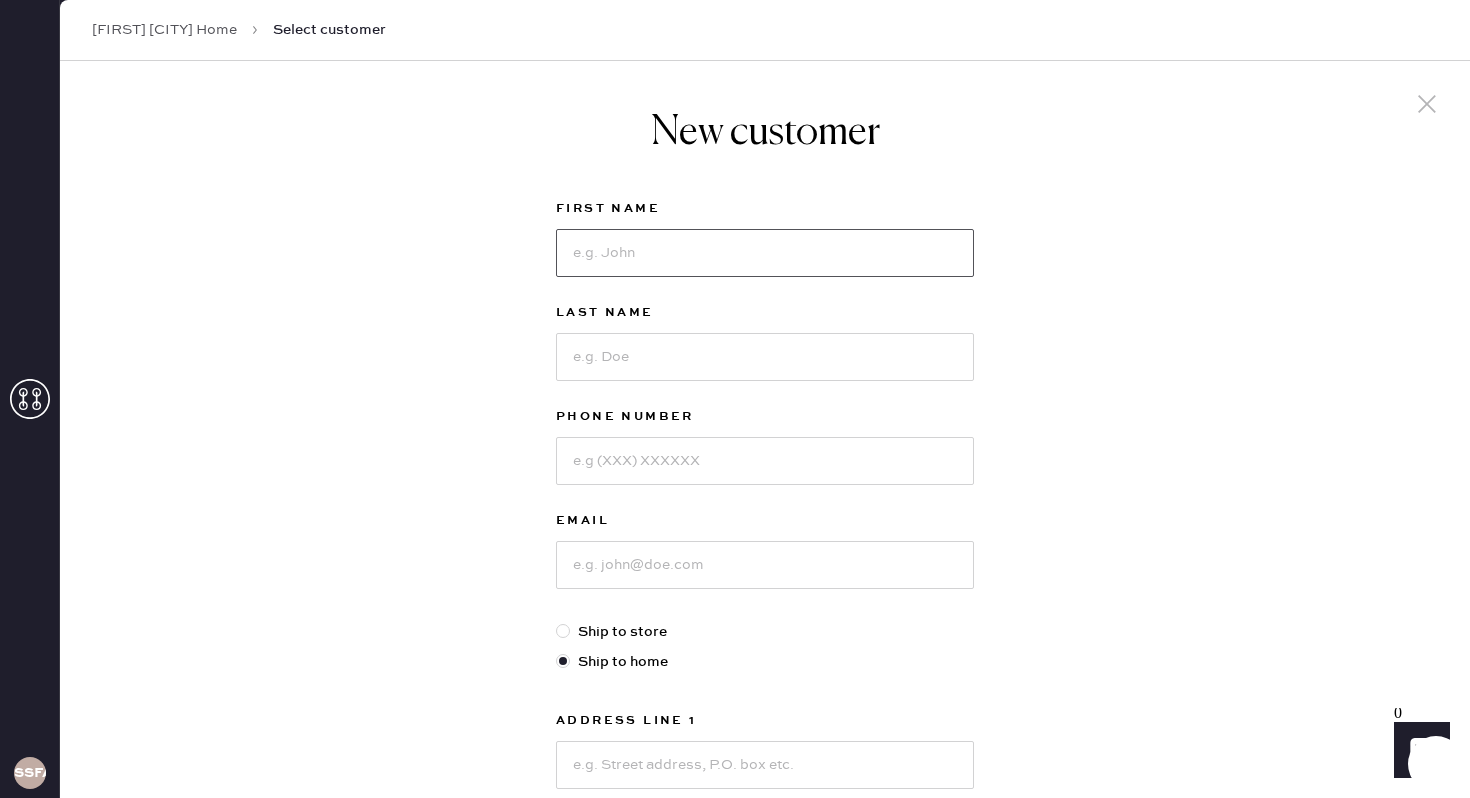 click at bounding box center (765, 253) 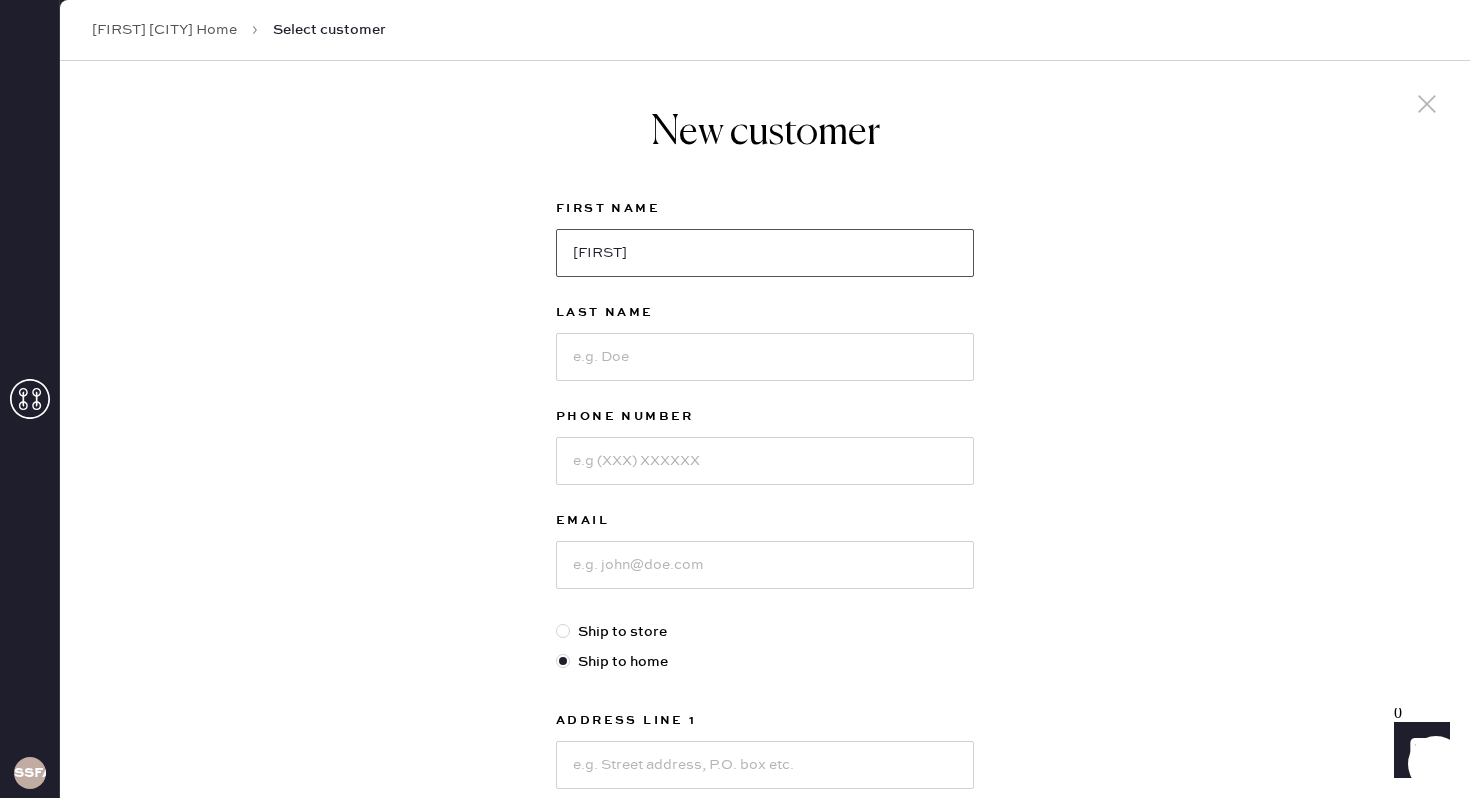 type on "[FIRST]" 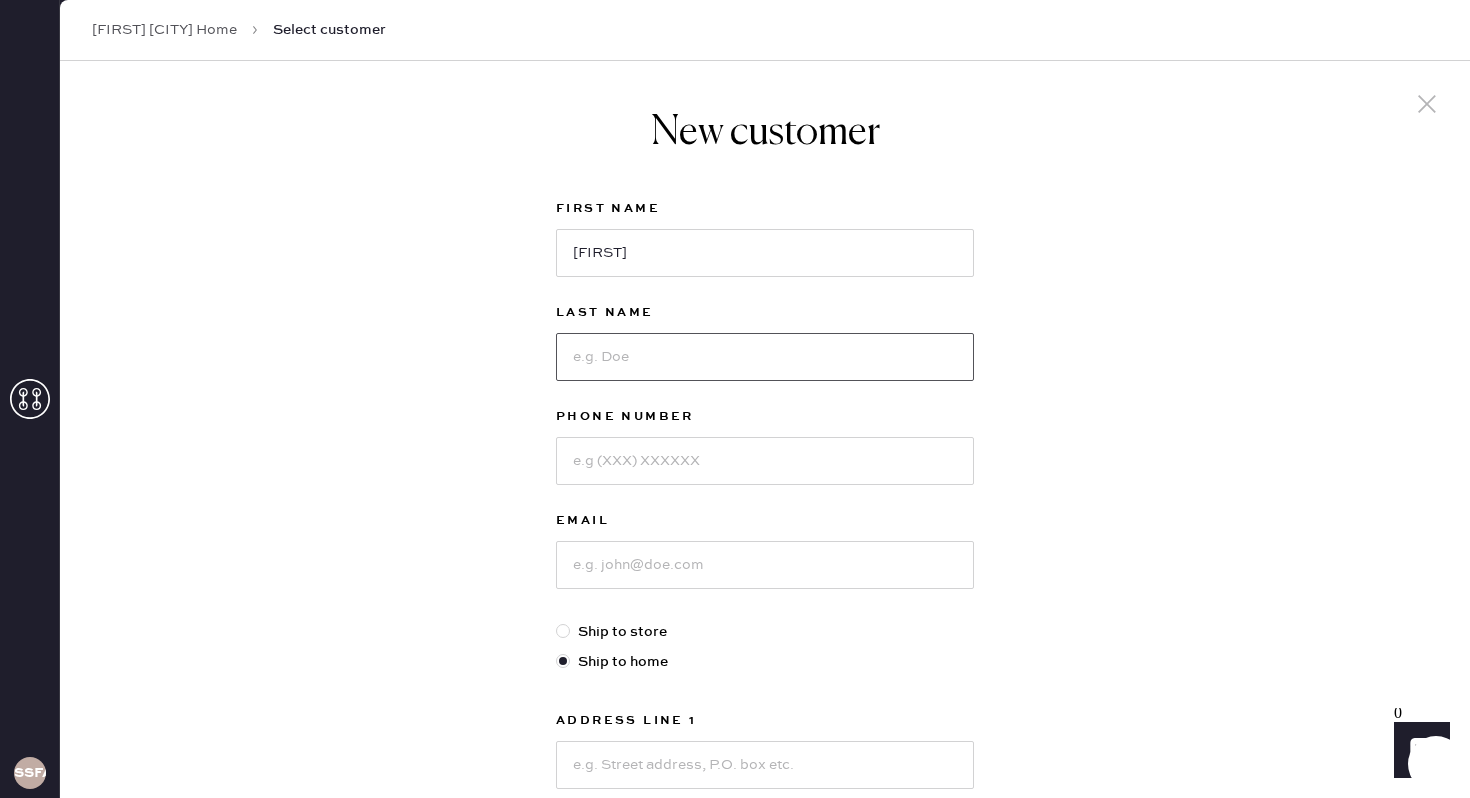 click at bounding box center [765, 357] 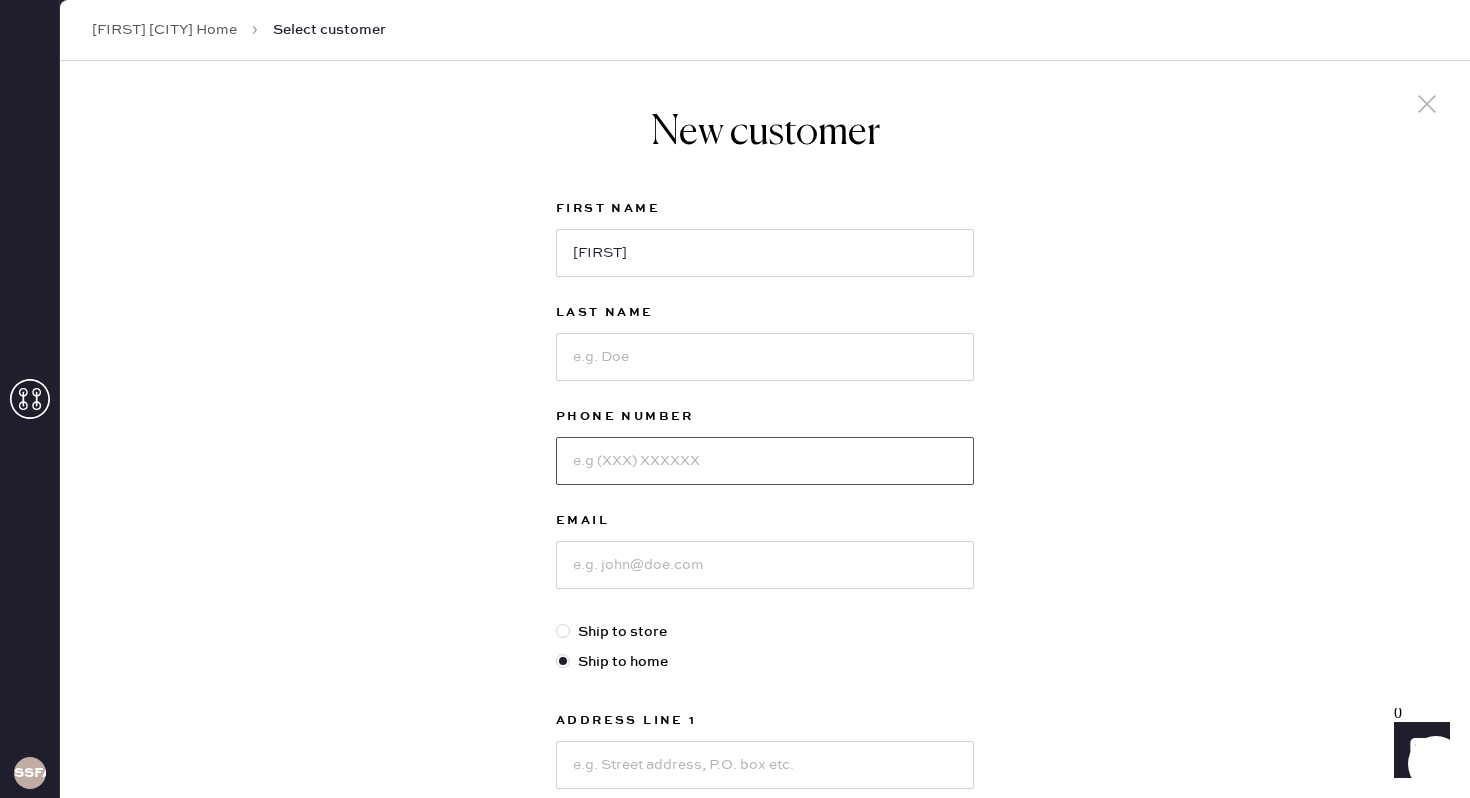click at bounding box center [765, 461] 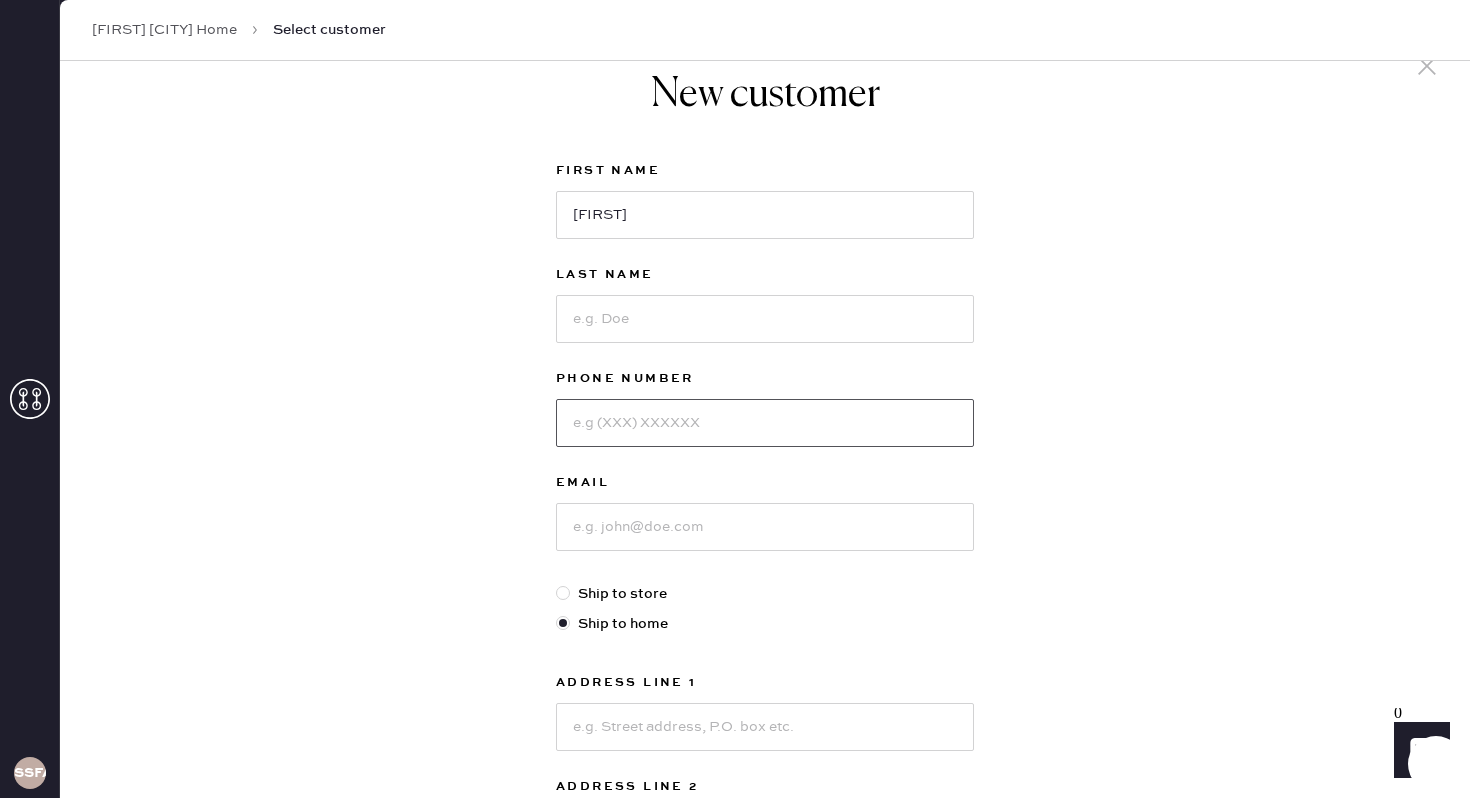 scroll, scrollTop: 82, scrollLeft: 0, axis: vertical 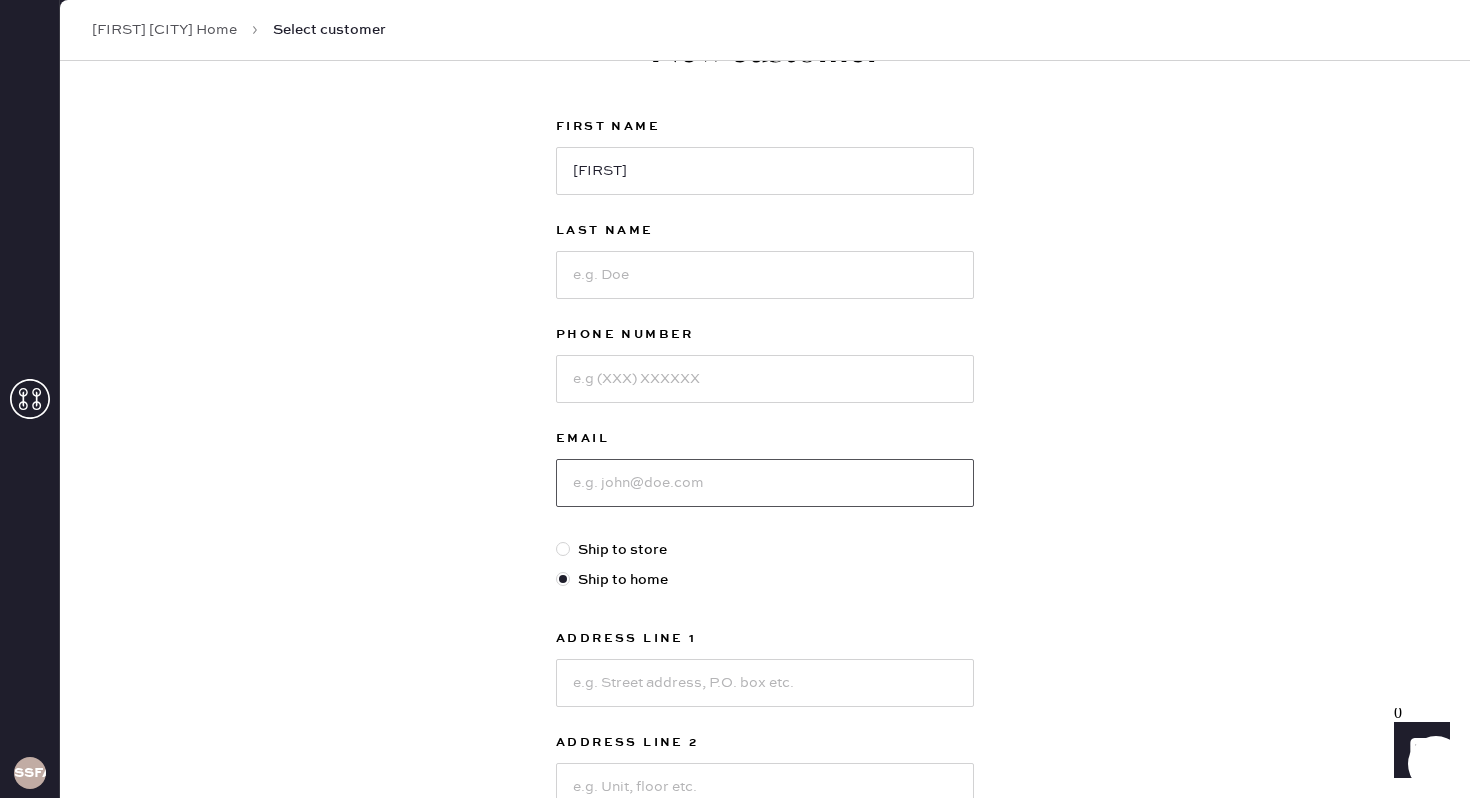 click at bounding box center (765, 483) 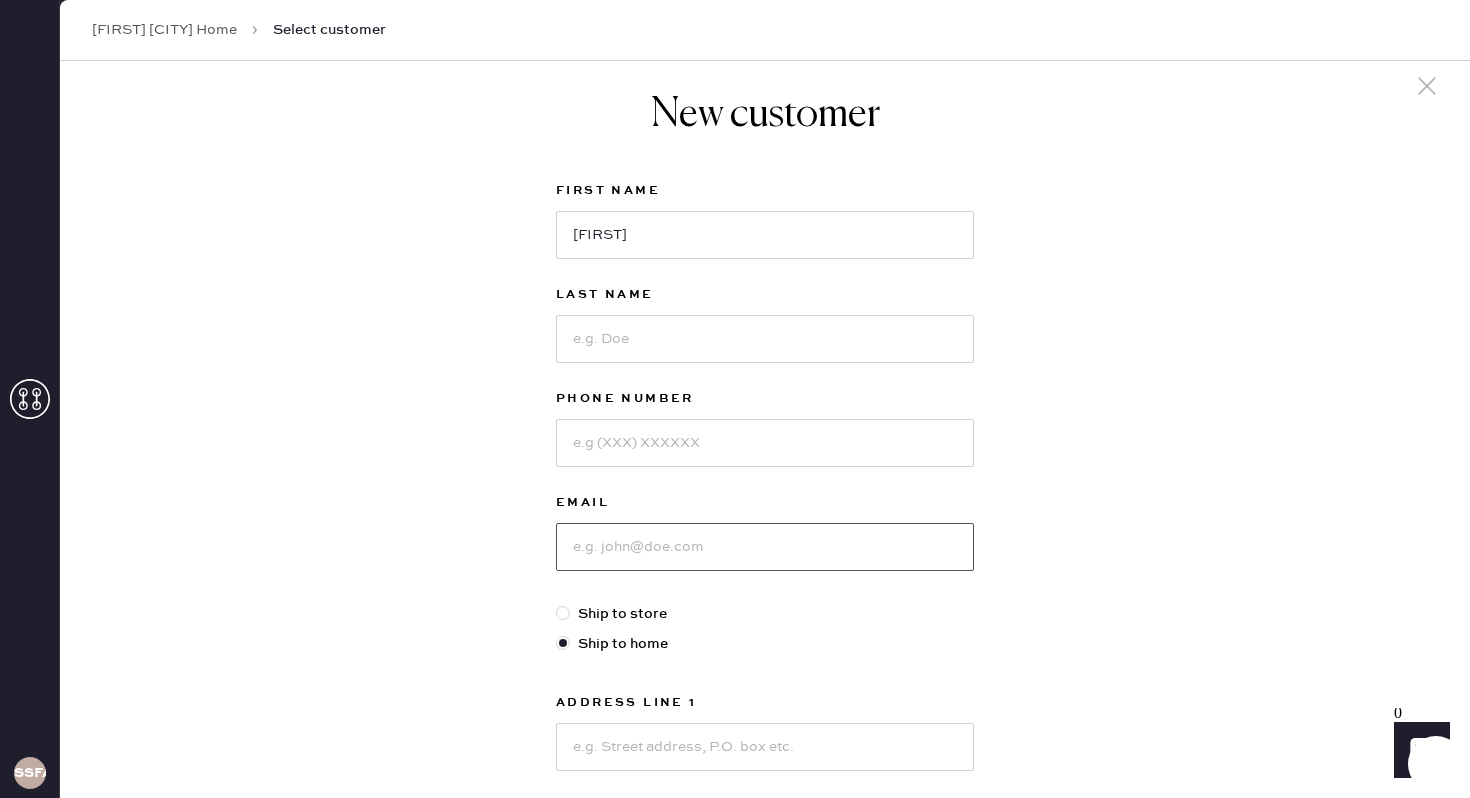 scroll, scrollTop: 15, scrollLeft: 0, axis: vertical 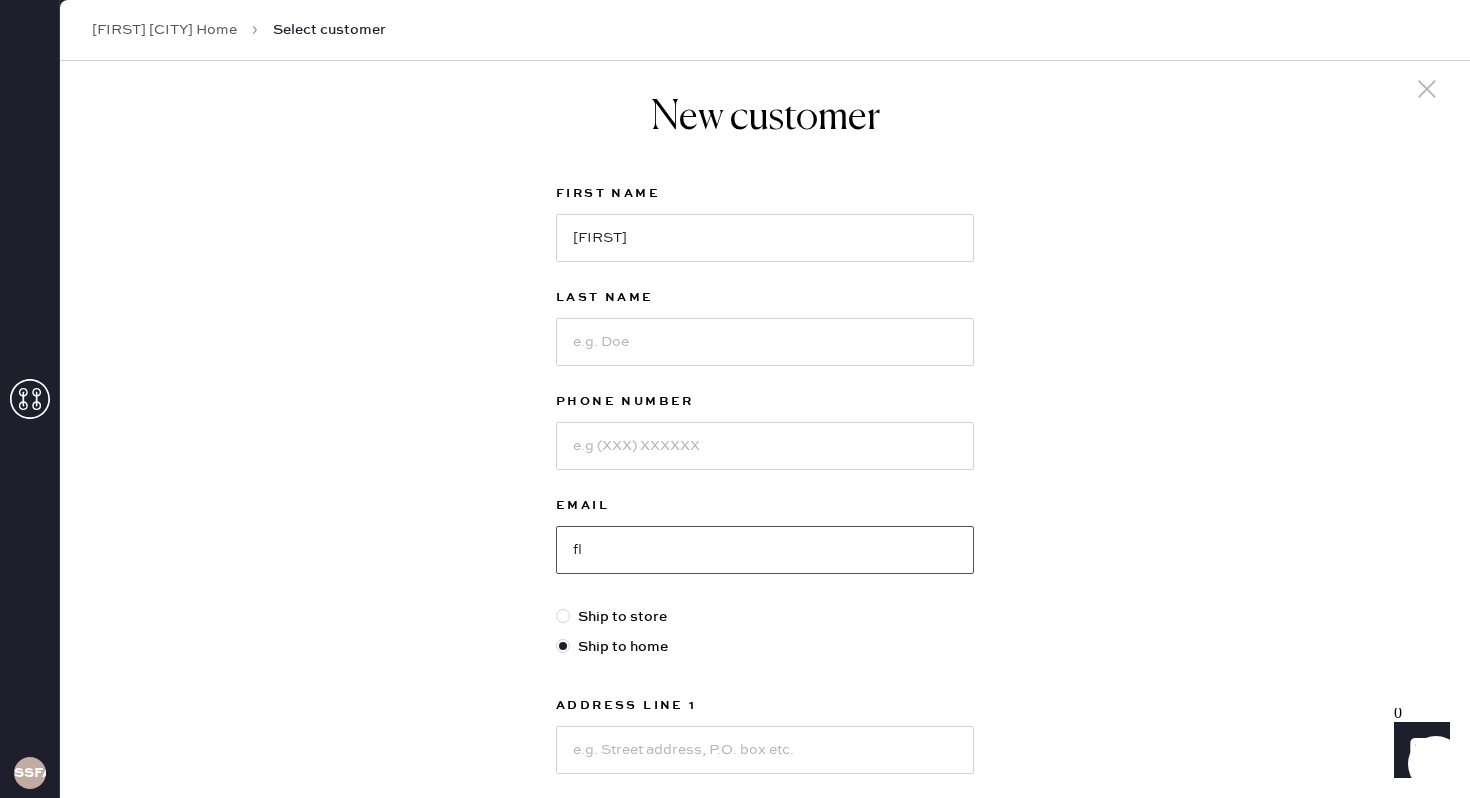 type on "f" 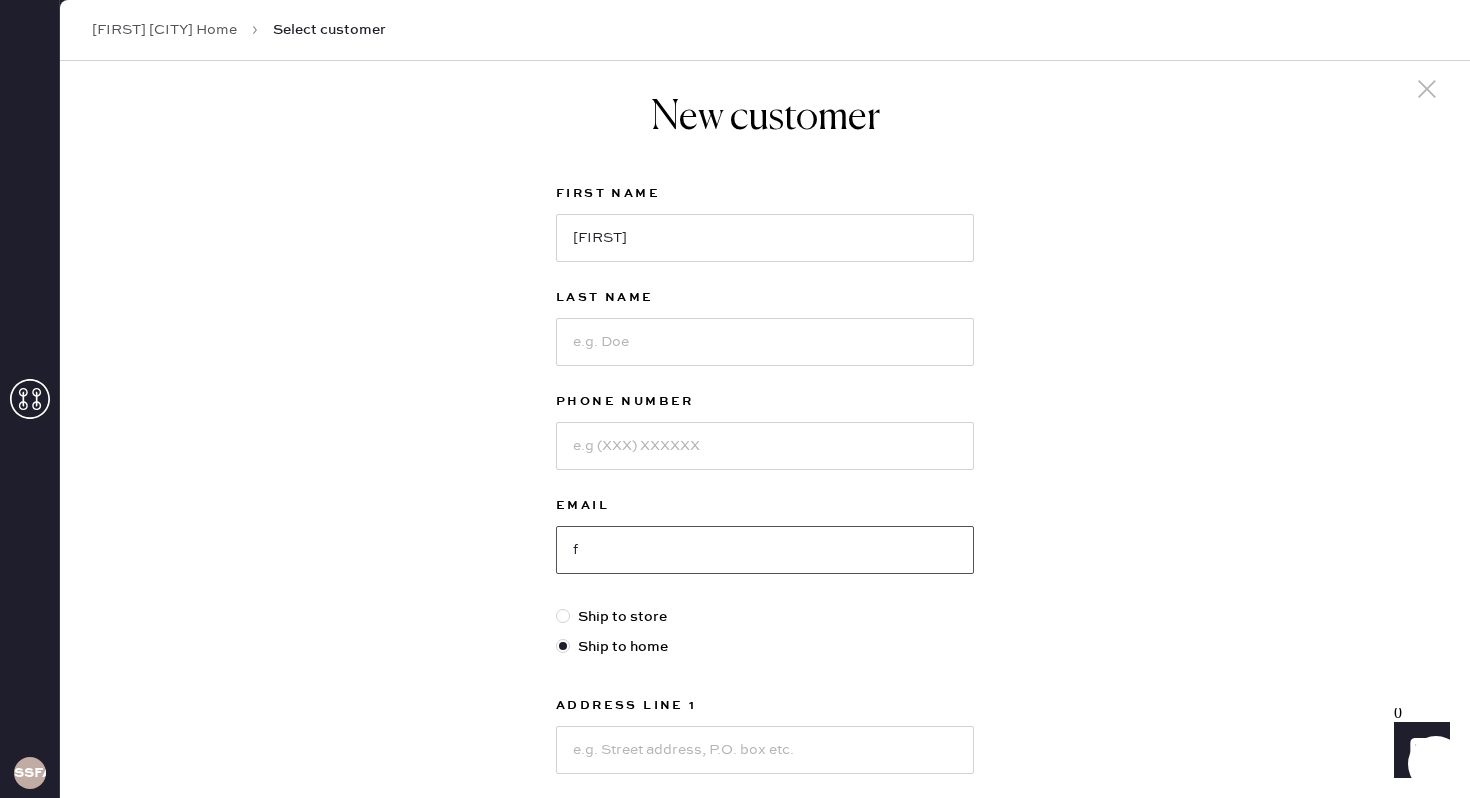 type 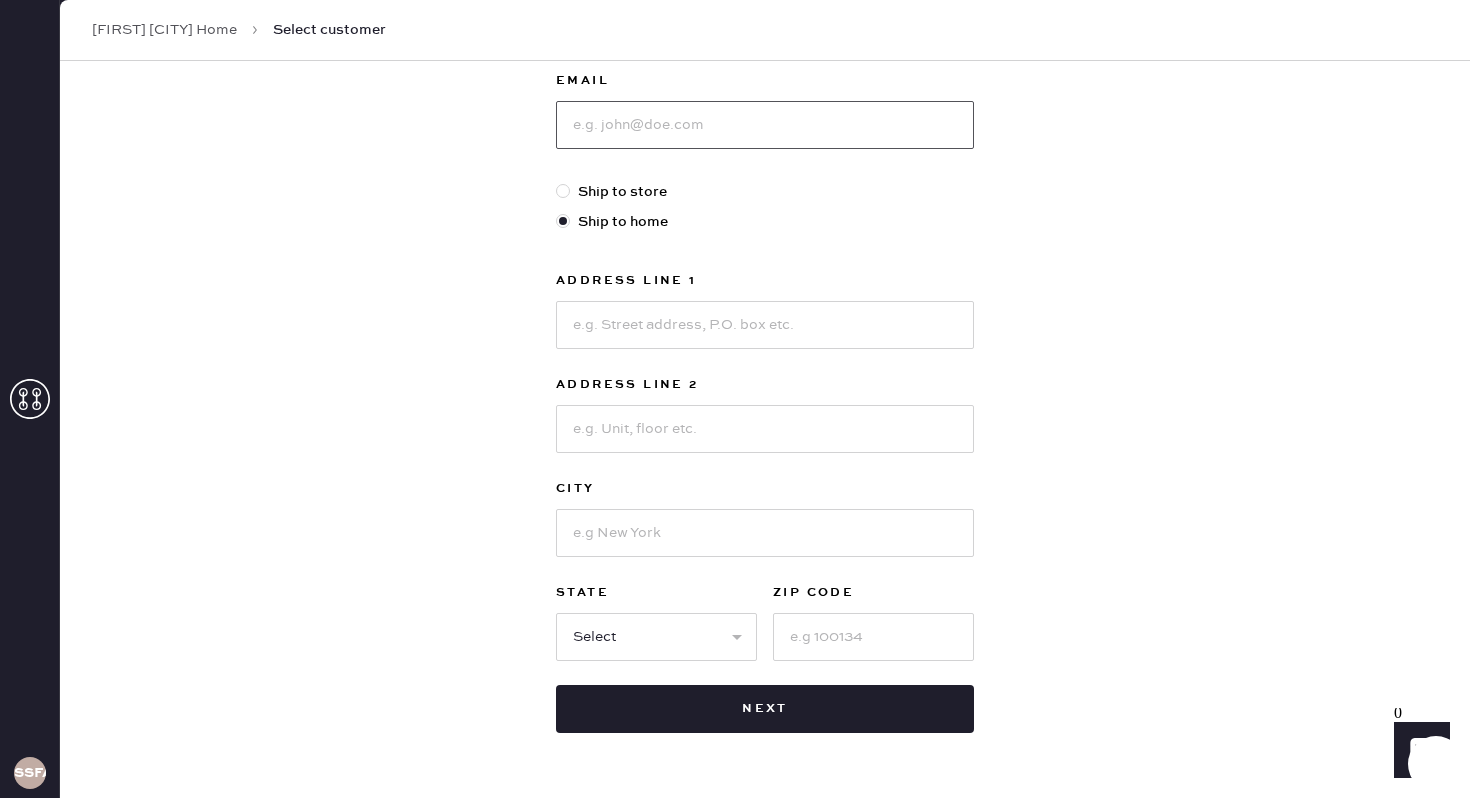 scroll, scrollTop: 0, scrollLeft: 0, axis: both 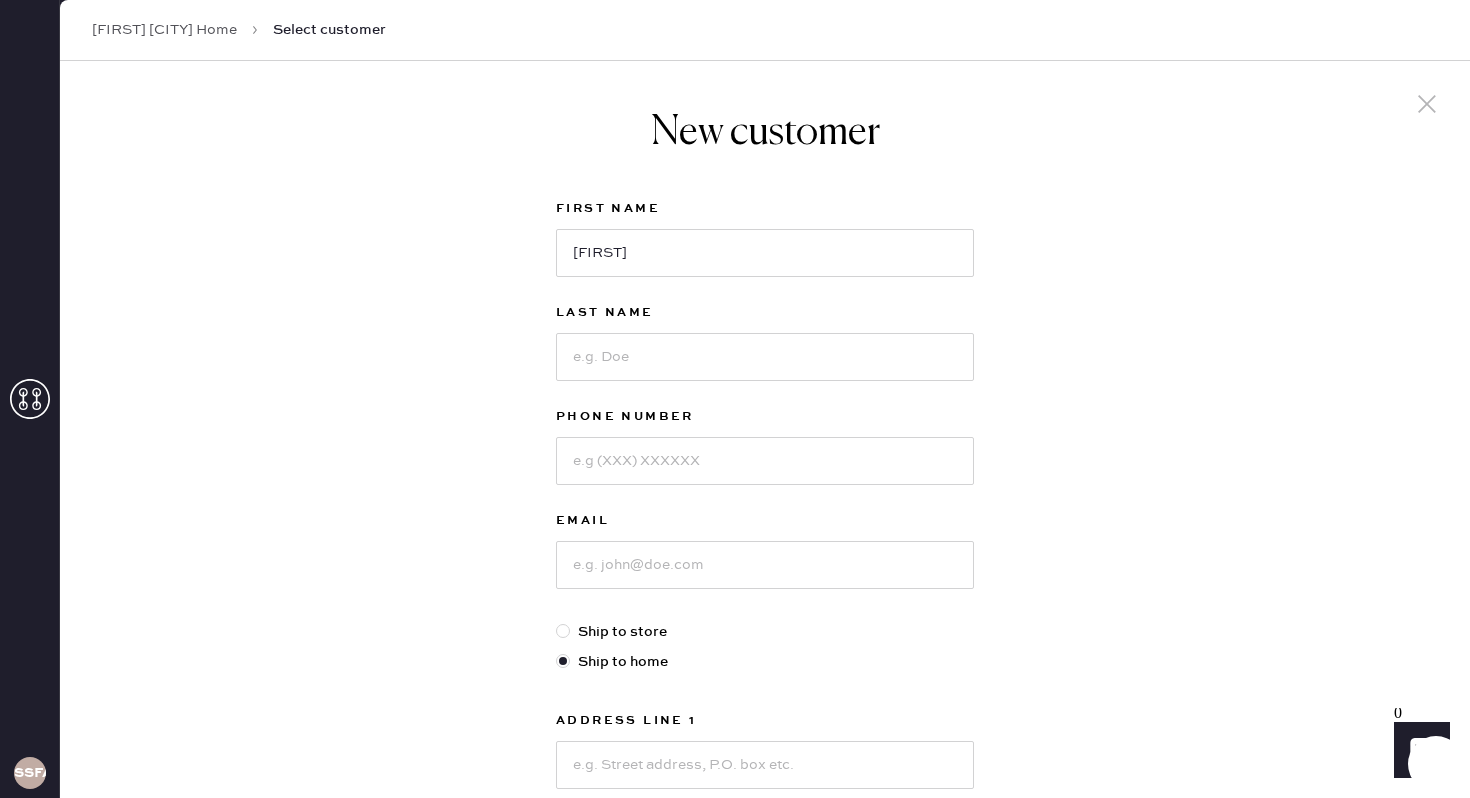 click 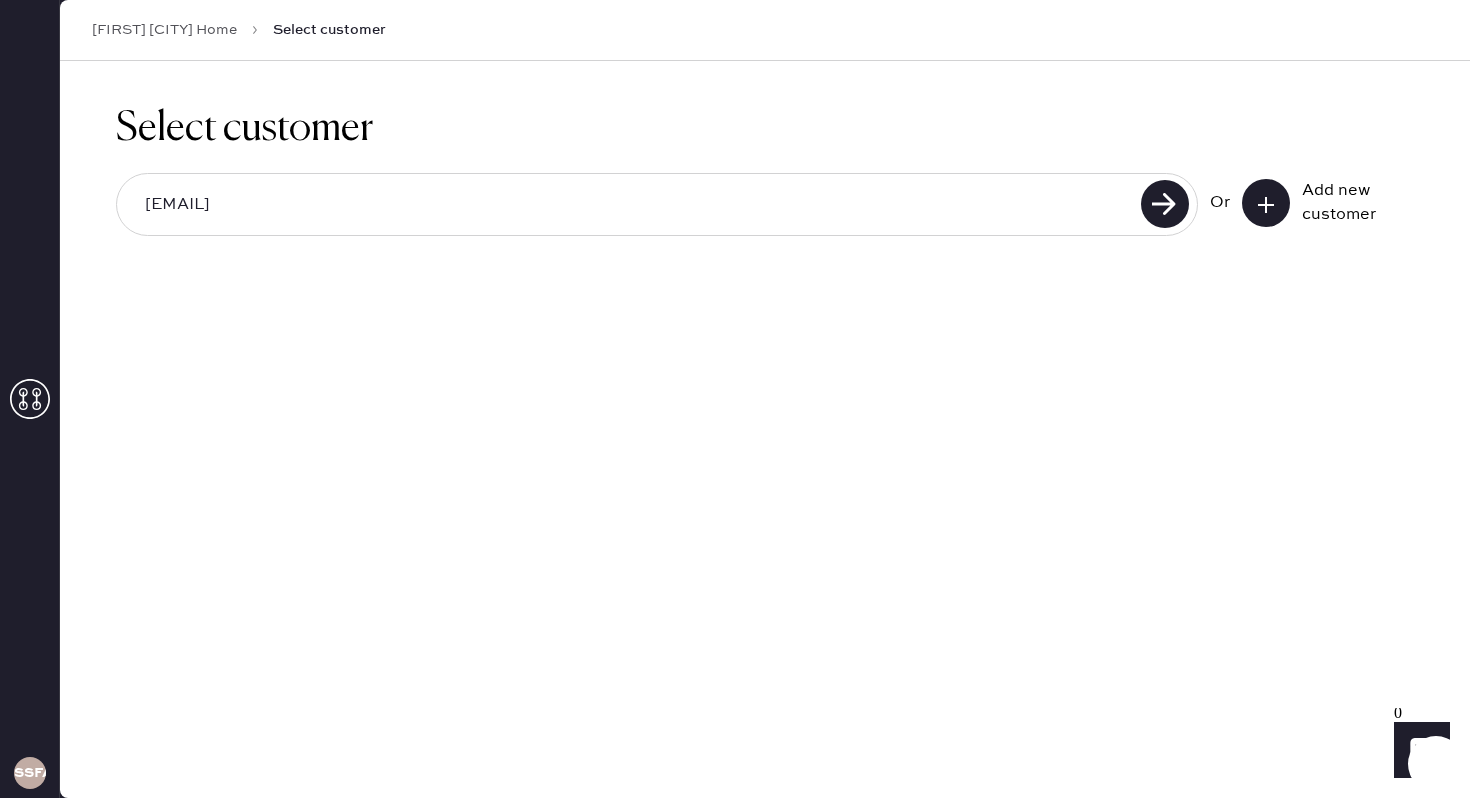 click on "[EMAIL]" at bounding box center [632, 205] 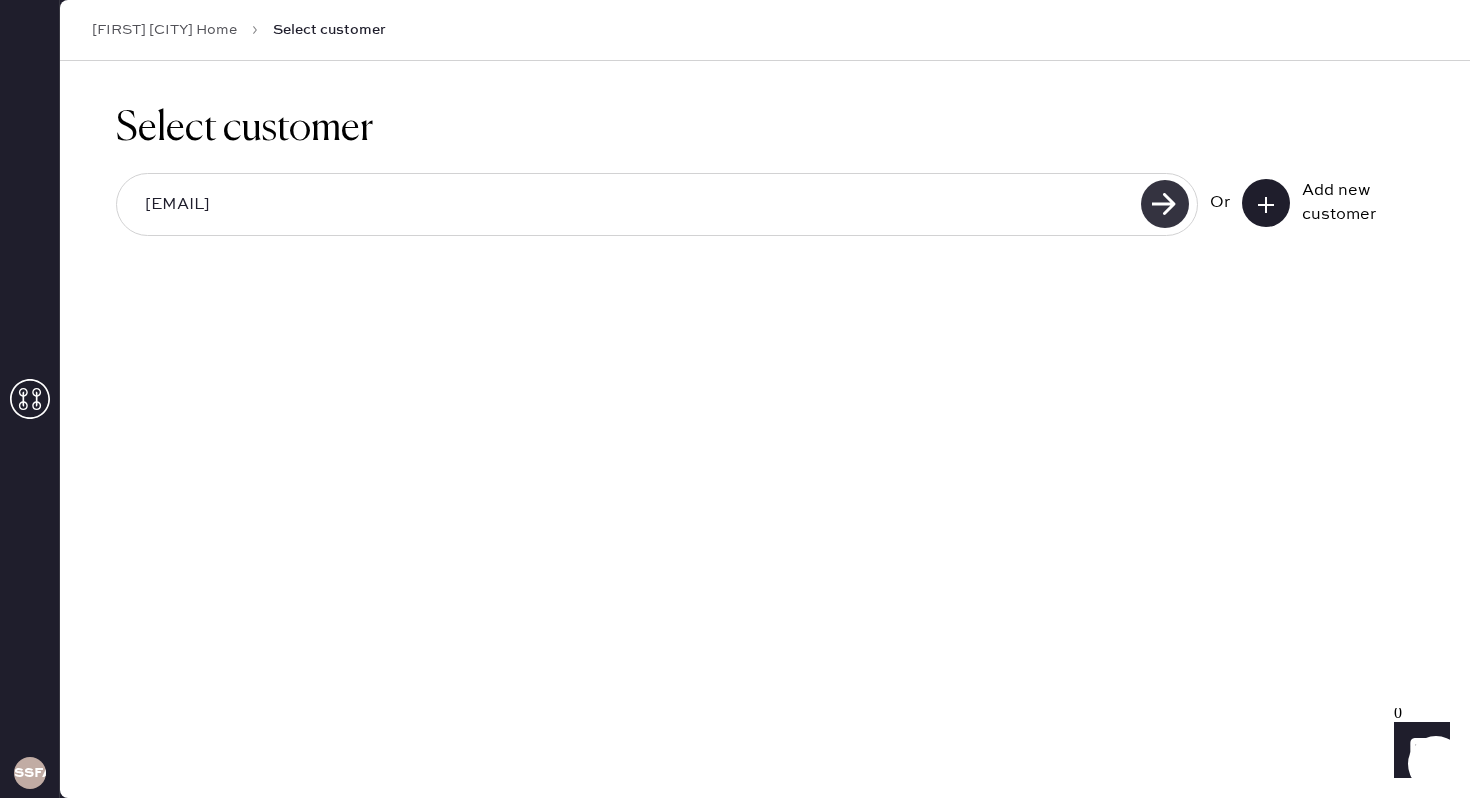 click 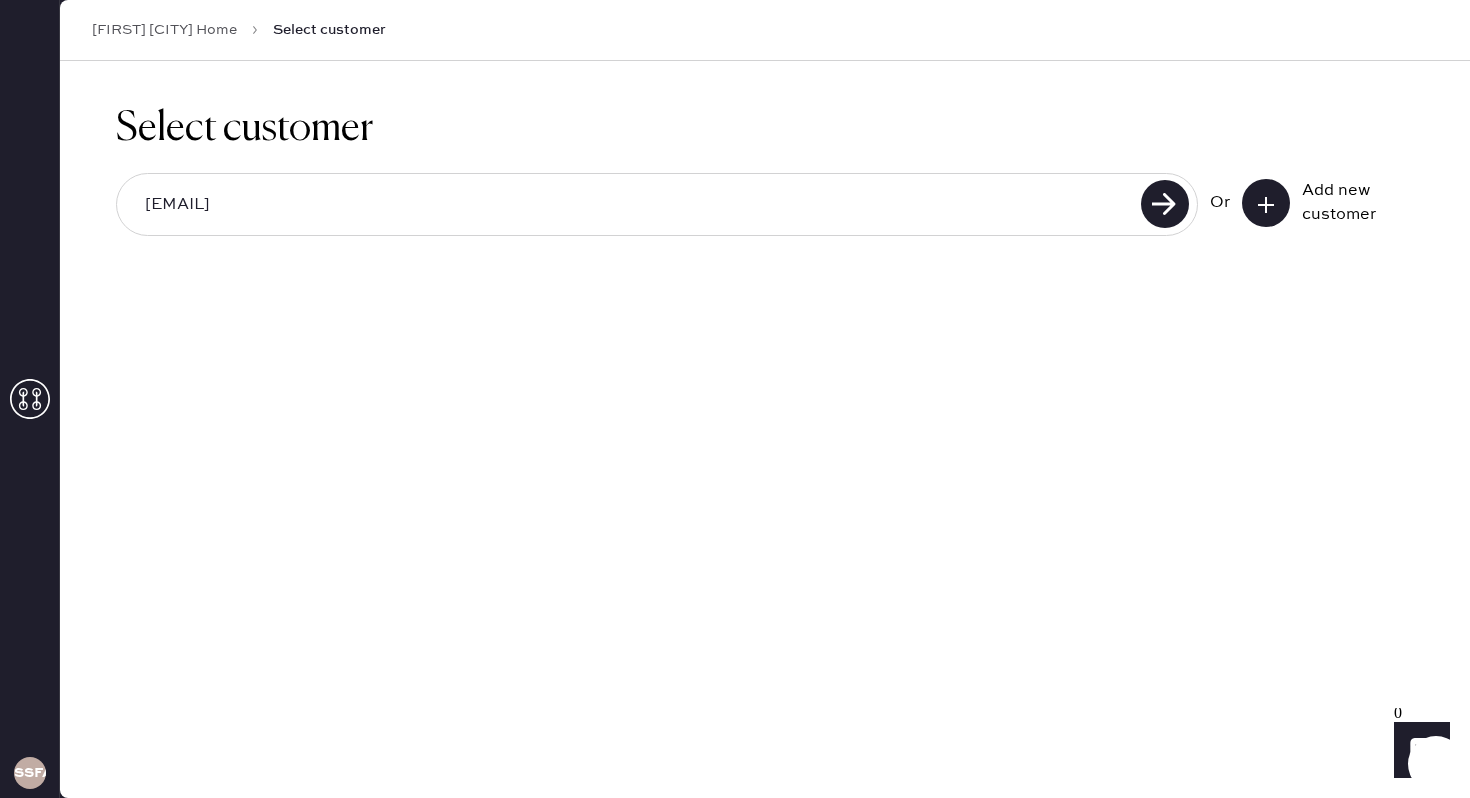 click on "Add new customer" at bounding box center [1328, 203] 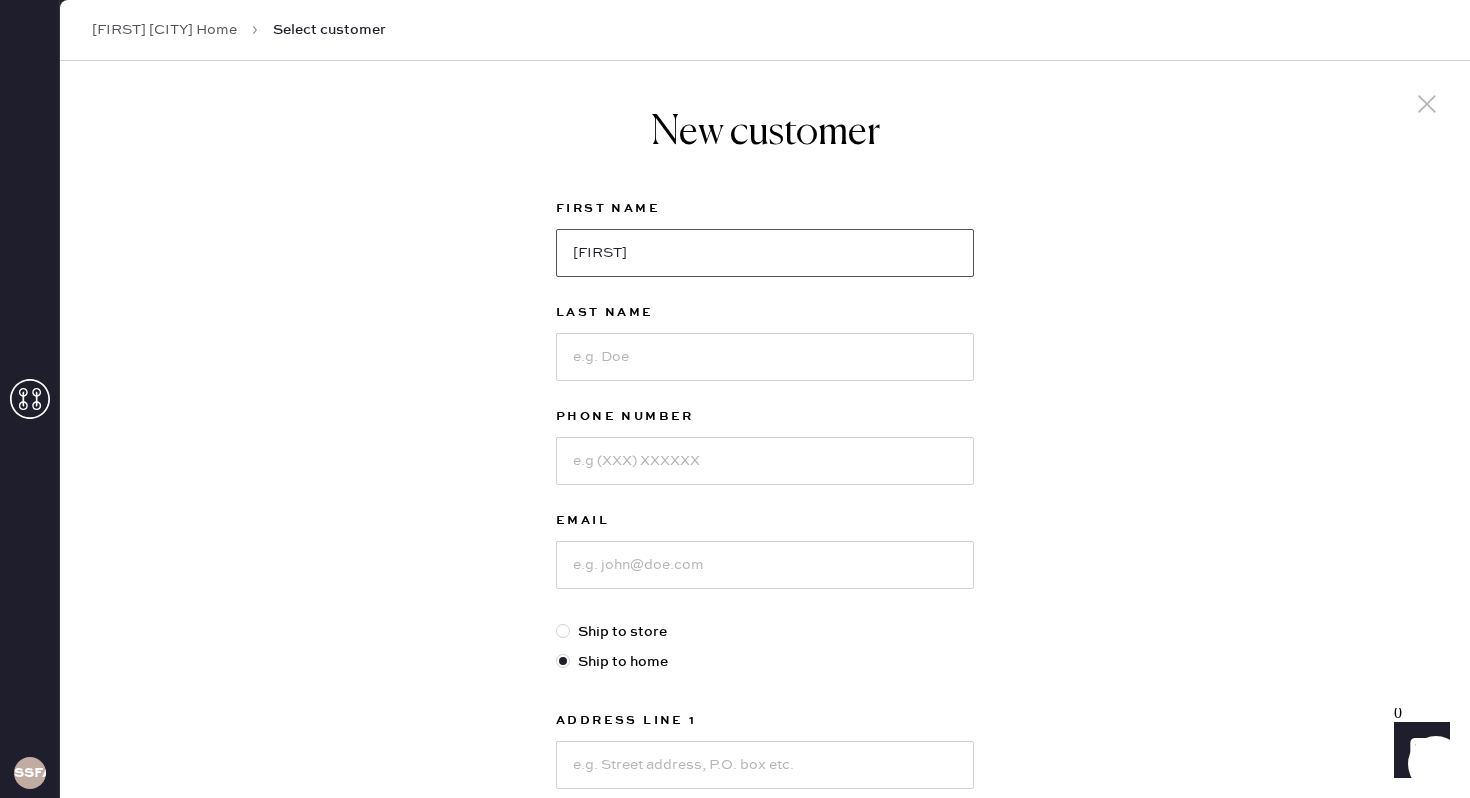 click on "[FIRST]" at bounding box center (765, 253) 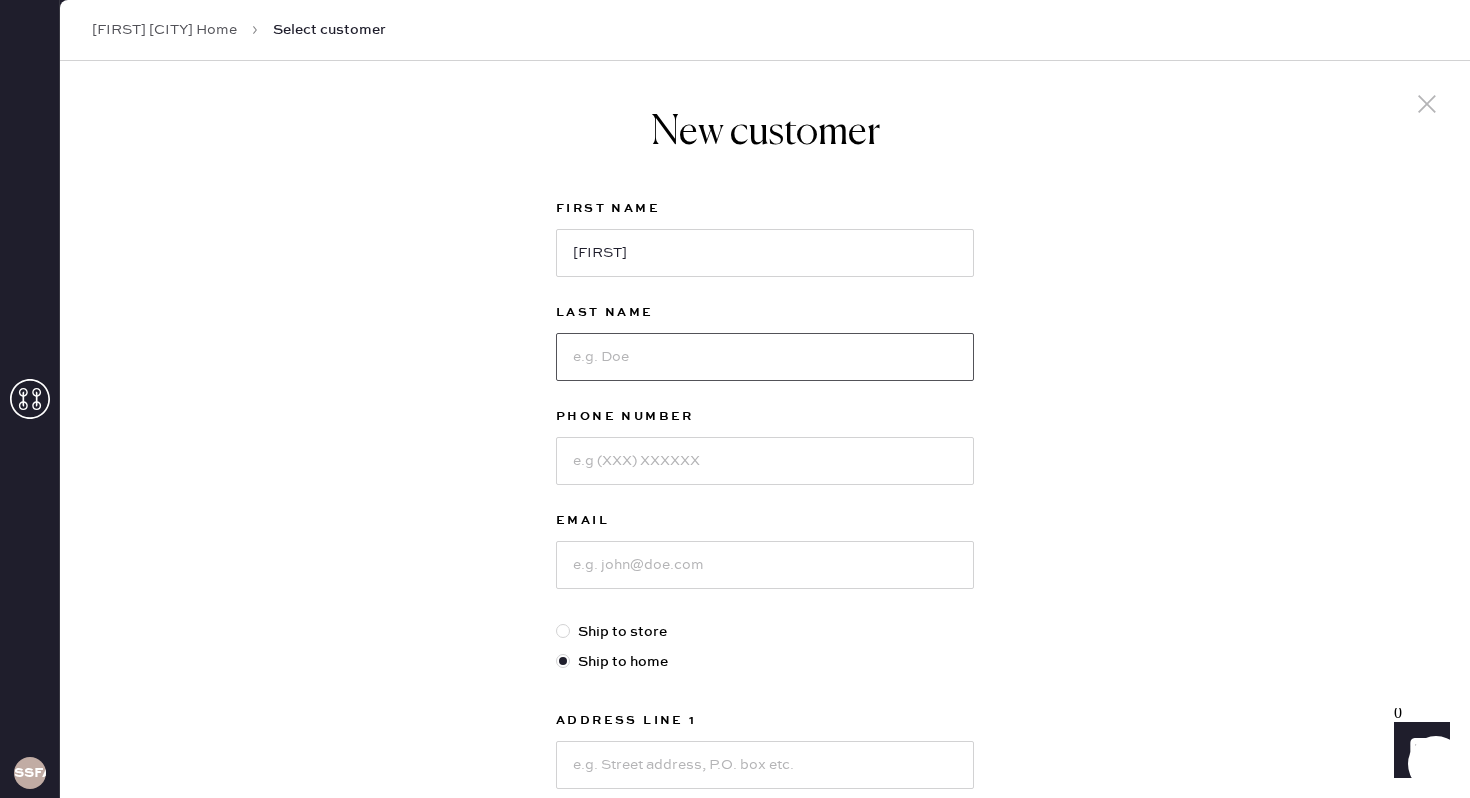 click at bounding box center (765, 357) 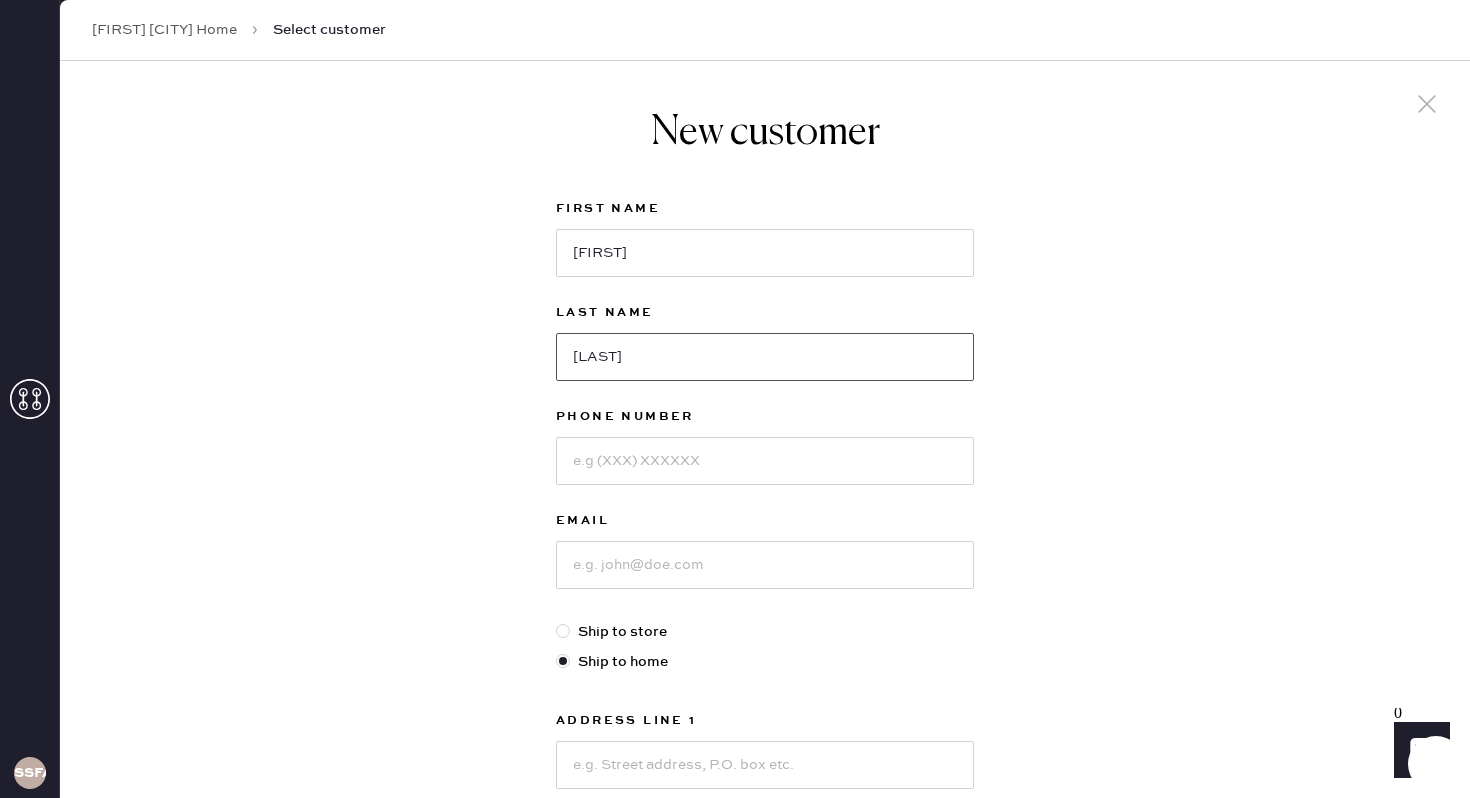 type on "[LAST]" 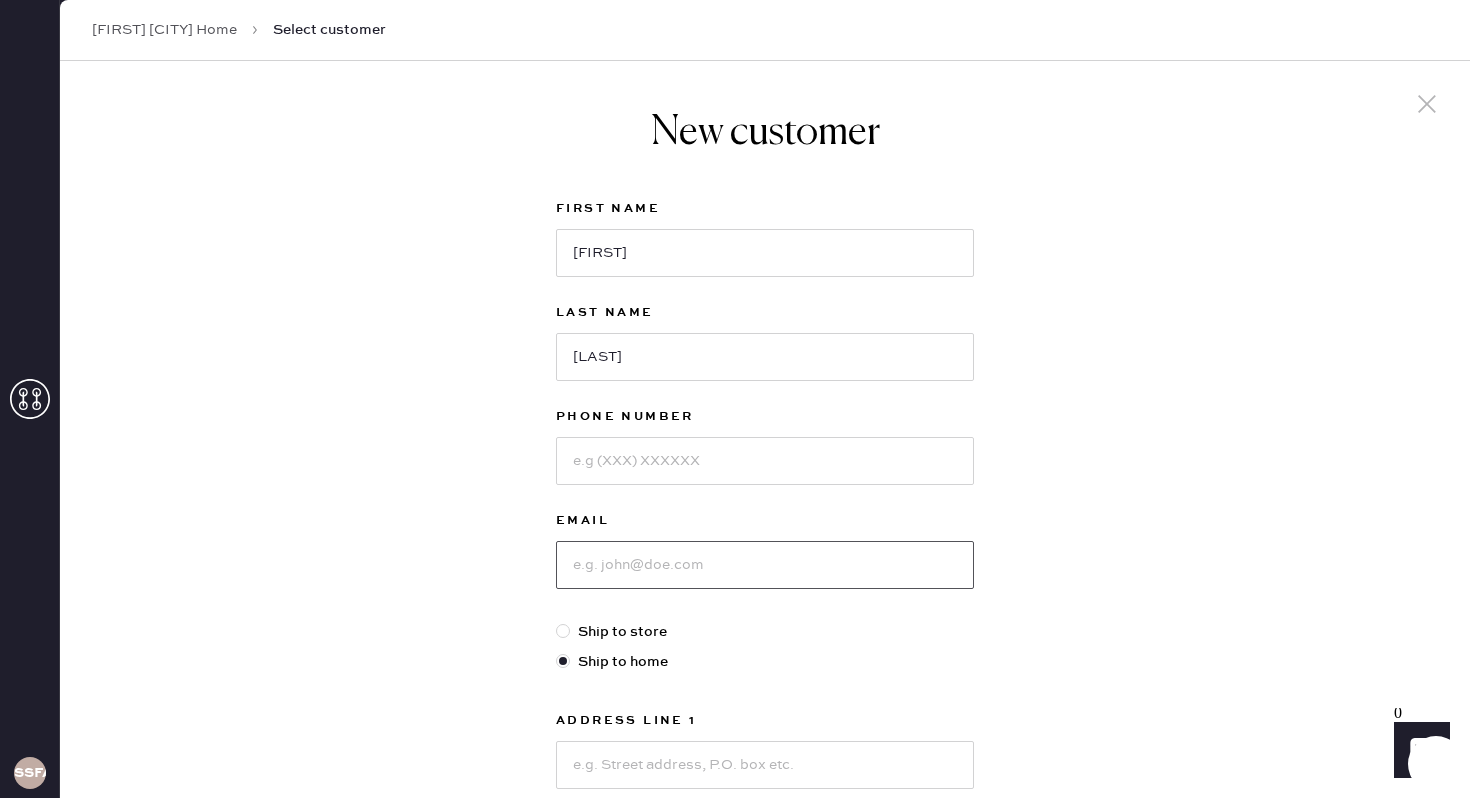 click at bounding box center [765, 565] 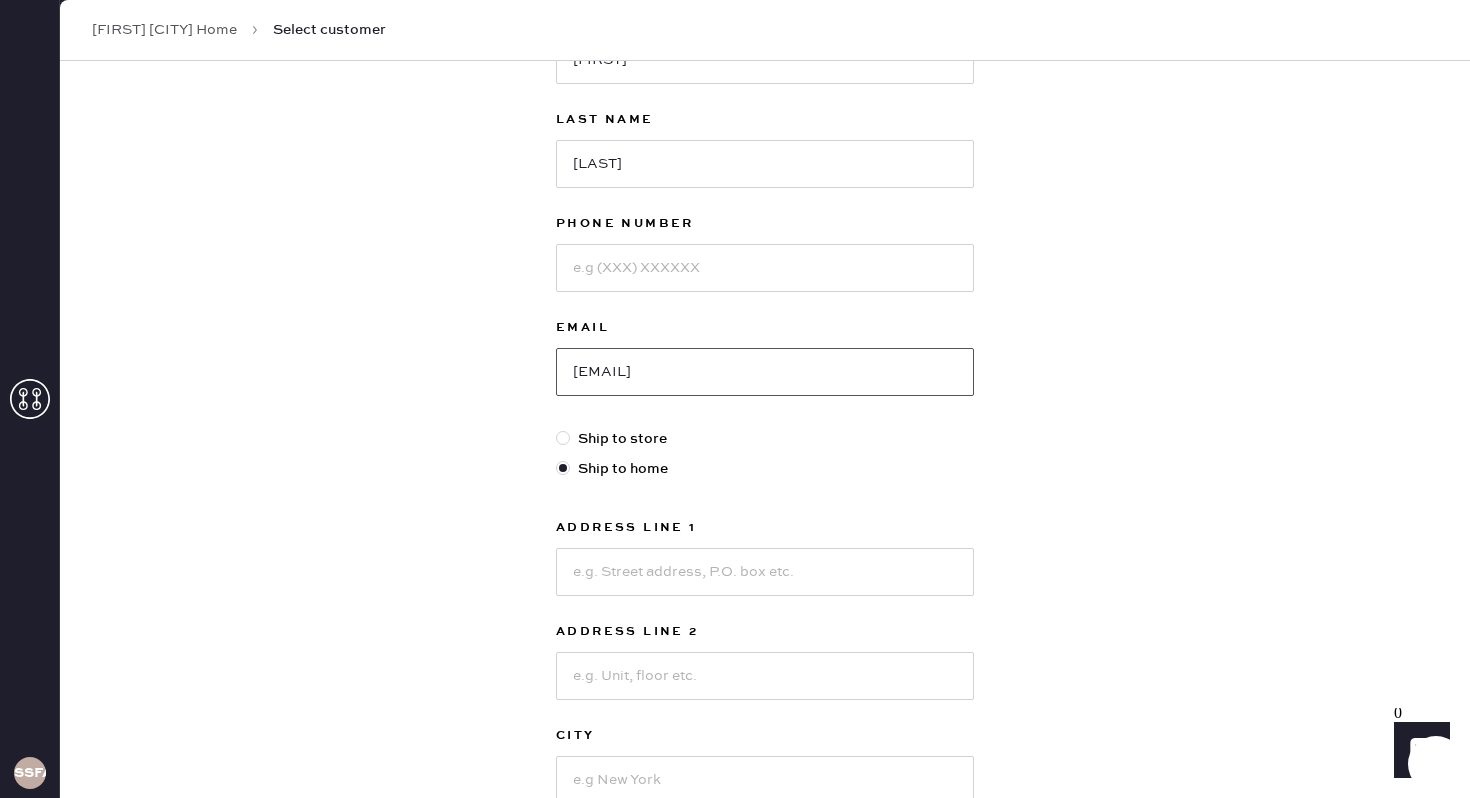 scroll, scrollTop: 197, scrollLeft: 0, axis: vertical 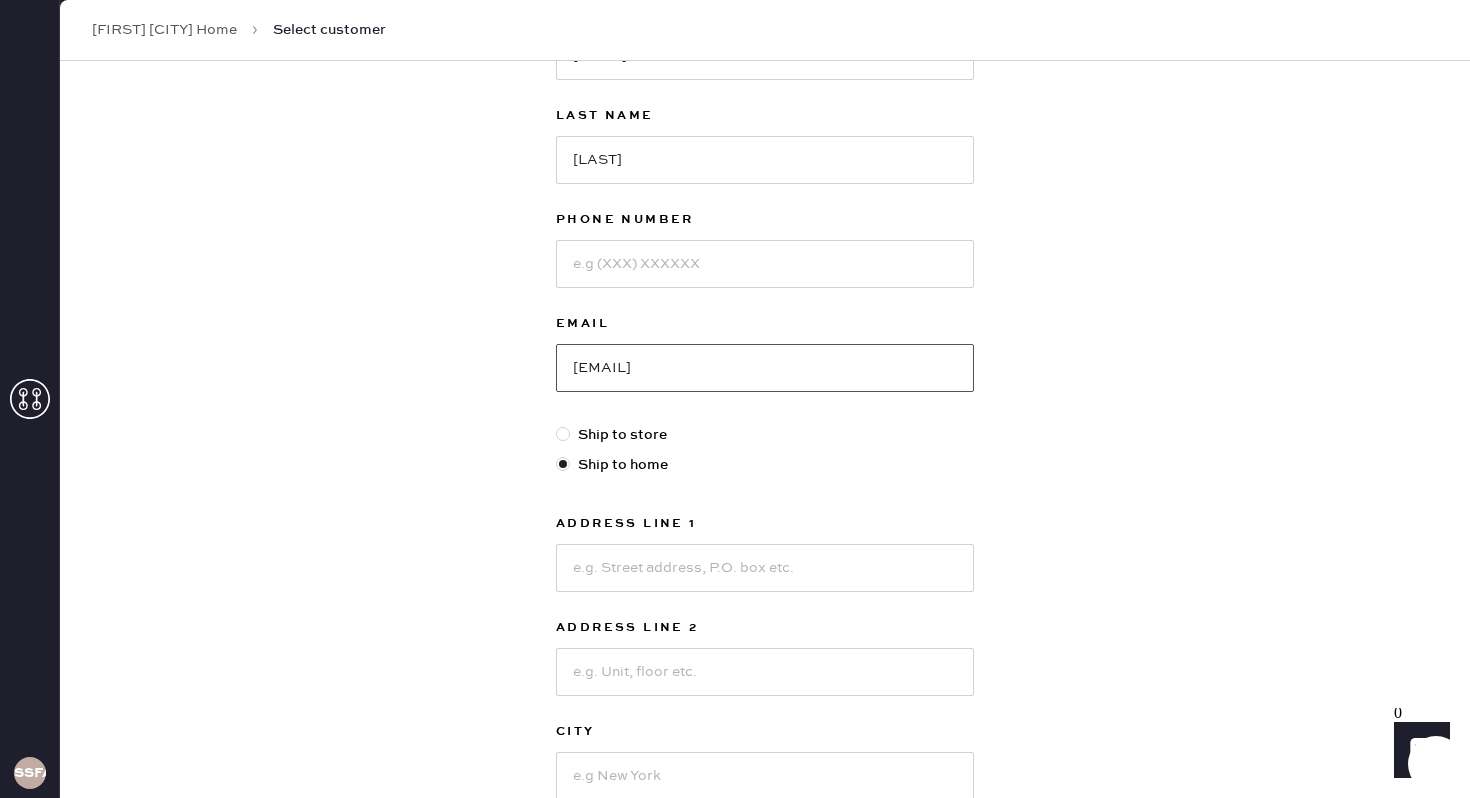 type on "[EMAIL]" 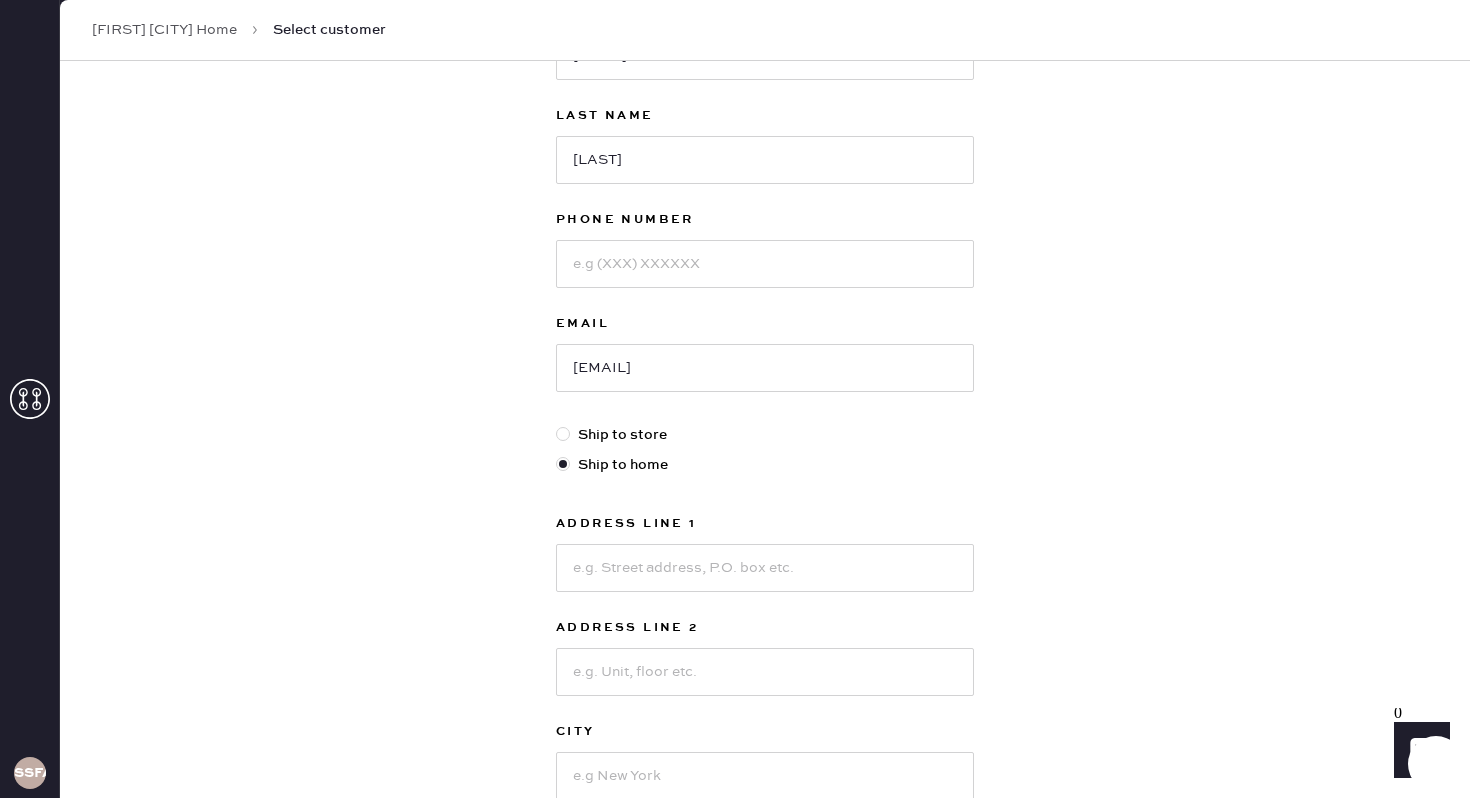 click on "Ship to store" at bounding box center [765, 435] 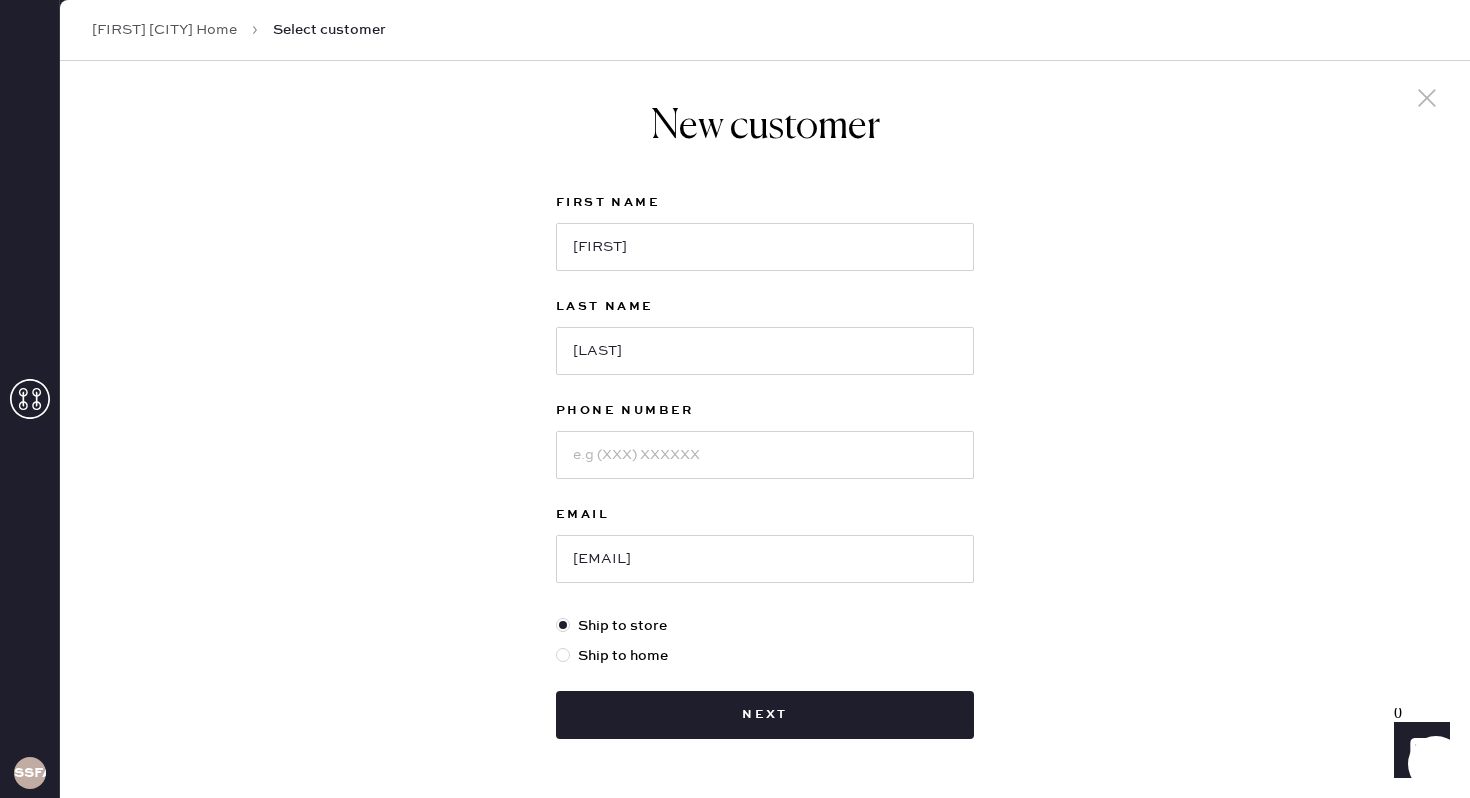 scroll, scrollTop: 0, scrollLeft: 0, axis: both 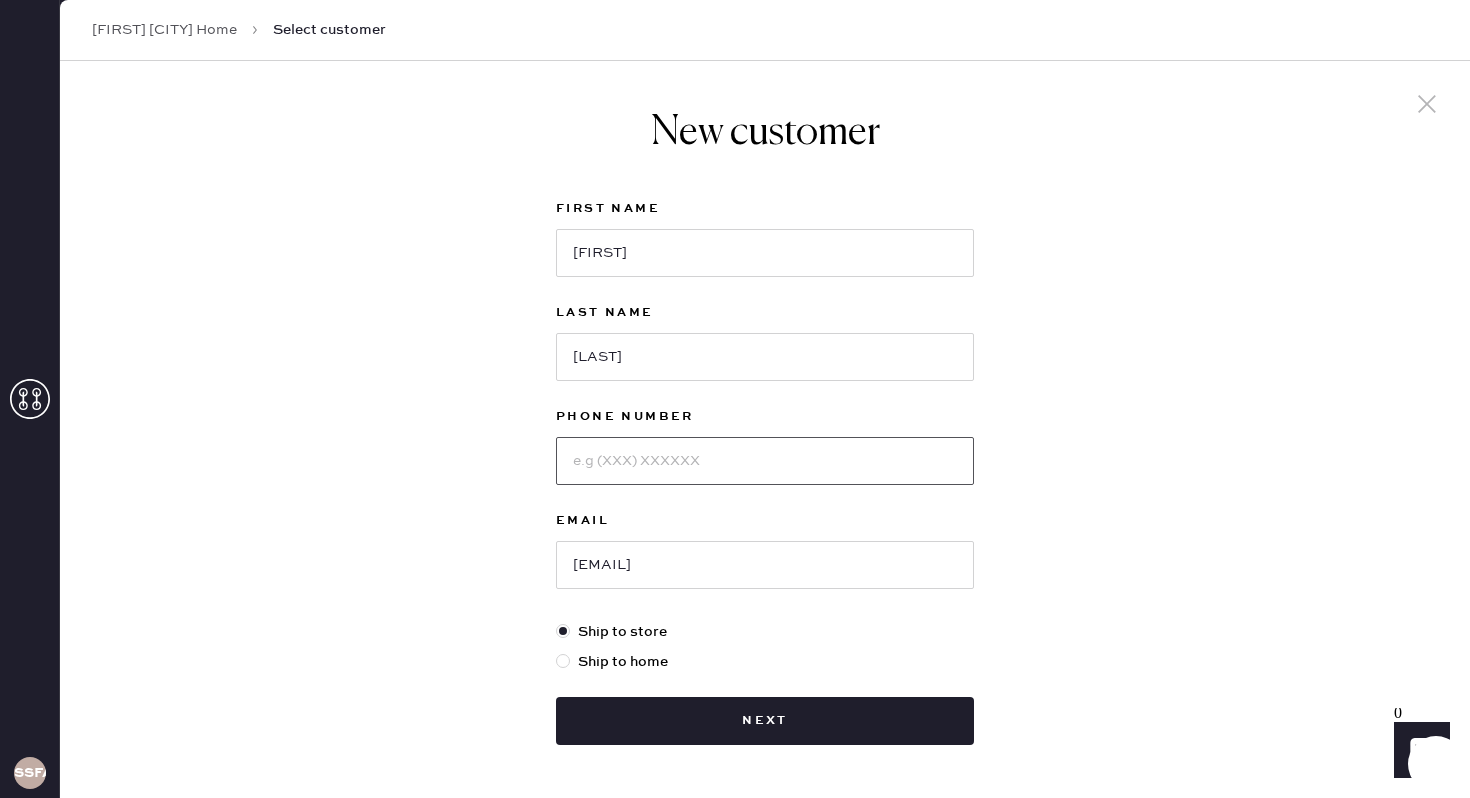 click at bounding box center (765, 461) 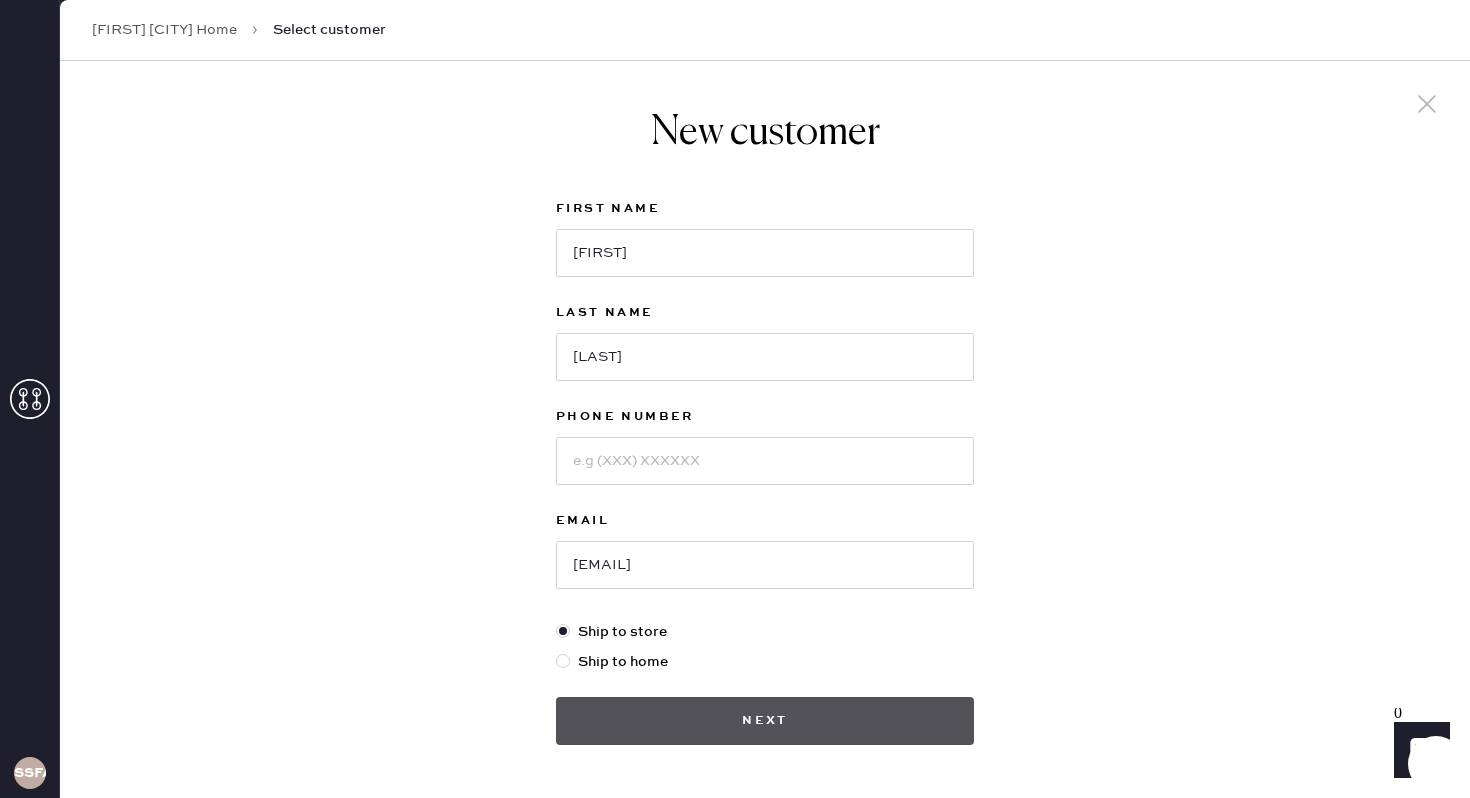 click on "Next" at bounding box center [765, 721] 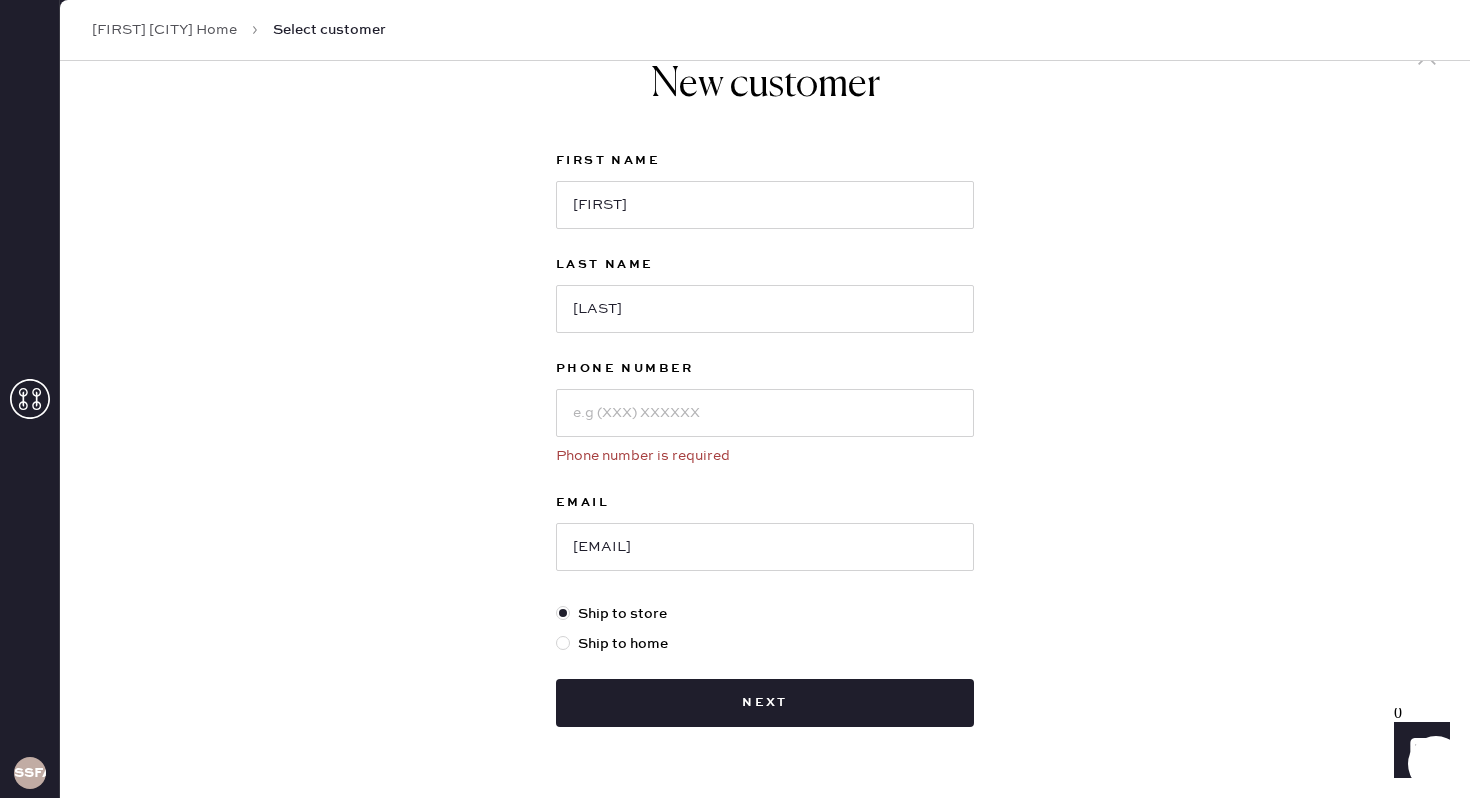 scroll, scrollTop: 105, scrollLeft: 0, axis: vertical 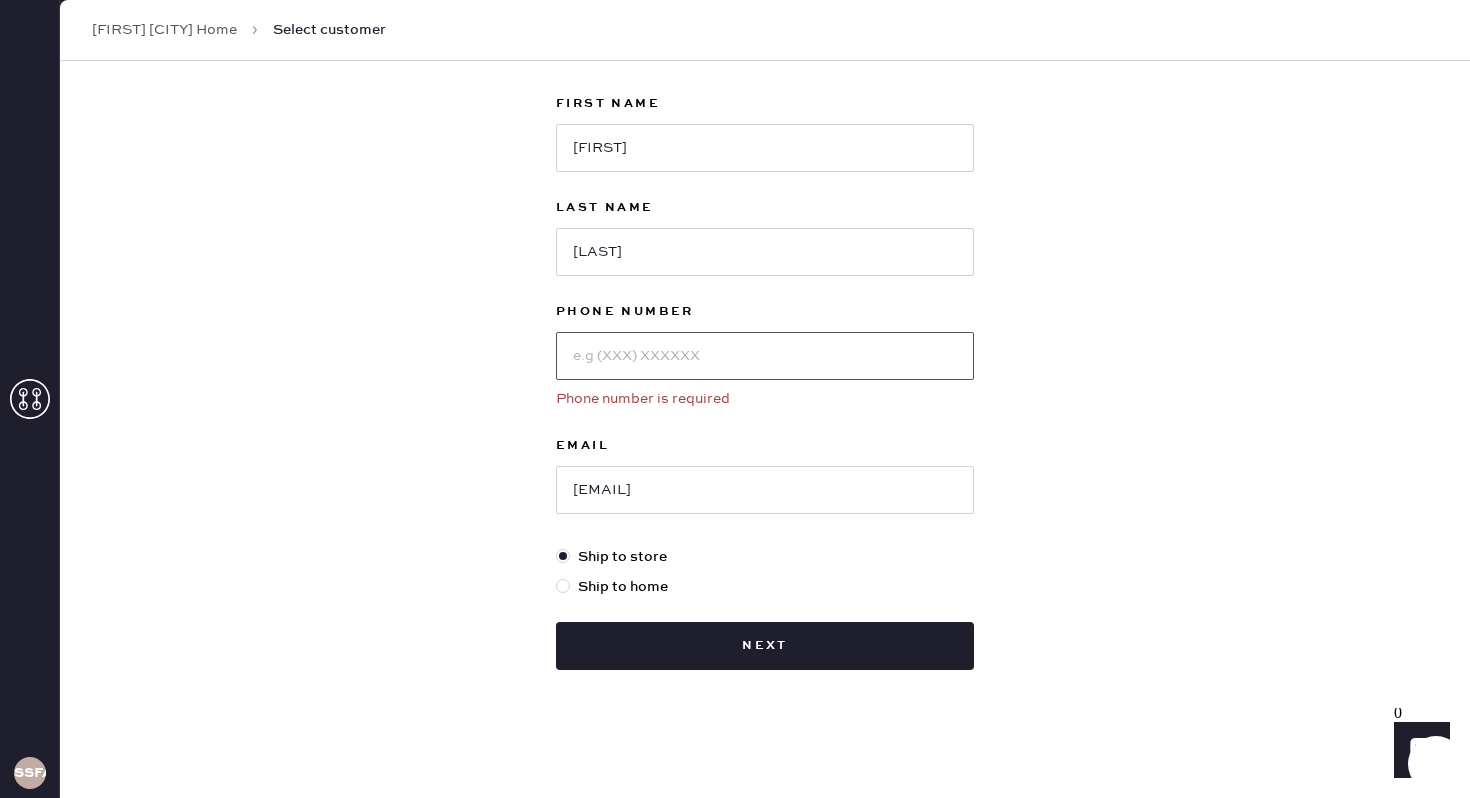 click at bounding box center [765, 356] 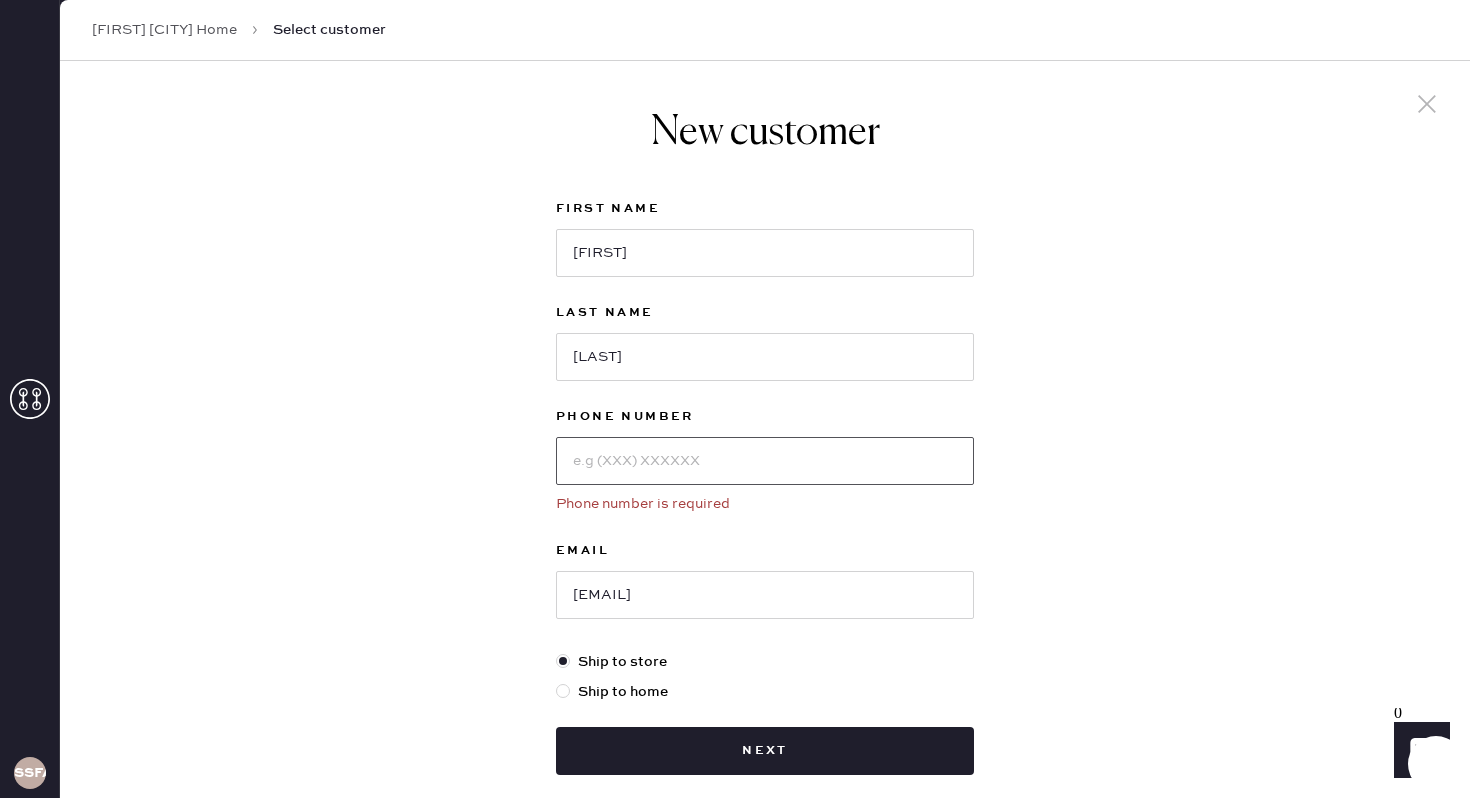 scroll, scrollTop: 23, scrollLeft: 0, axis: vertical 